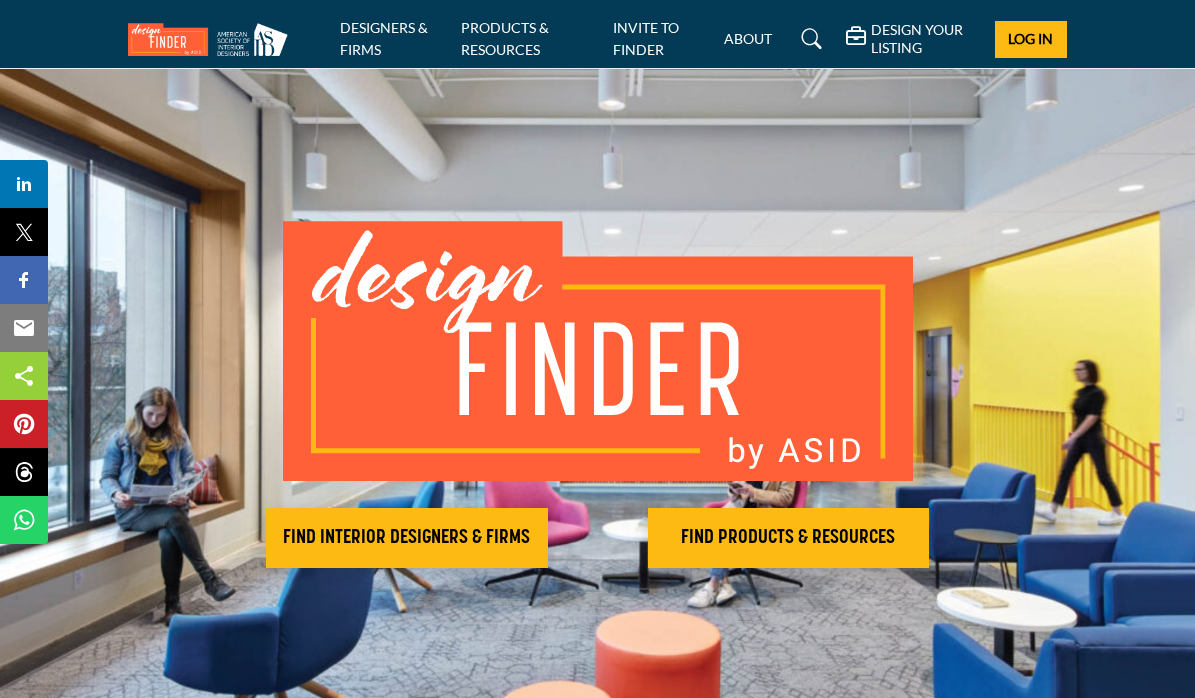 scroll, scrollTop: 0, scrollLeft: 0, axis: both 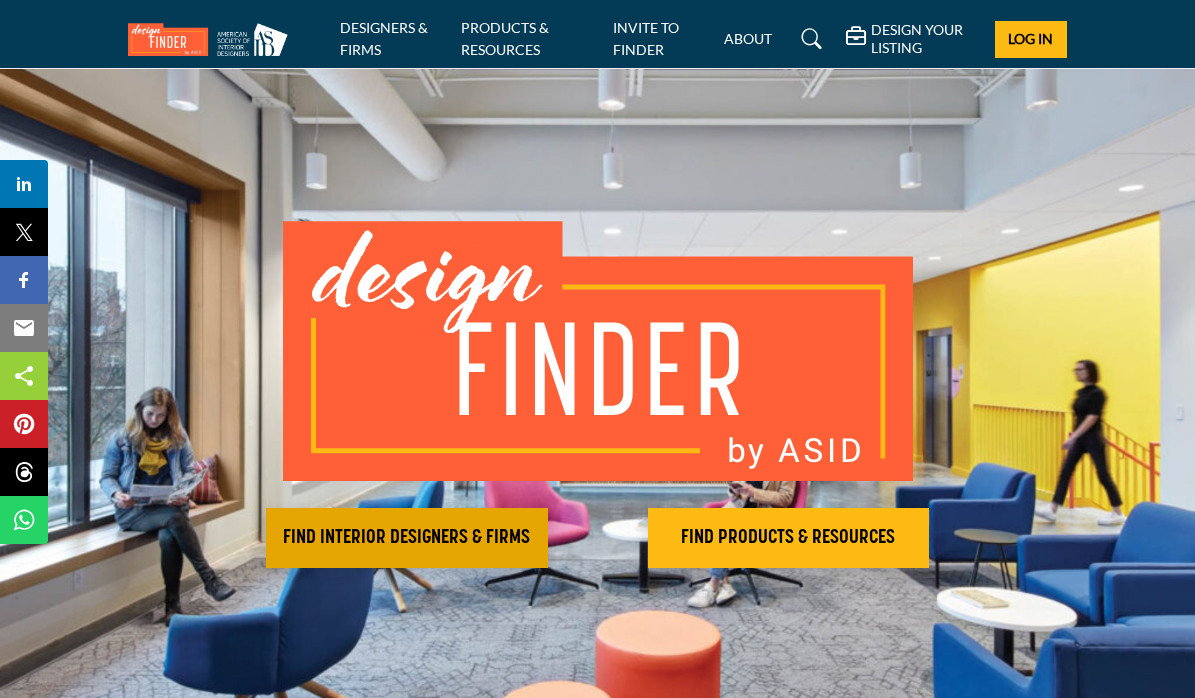 click on "FIND INTERIOR DESIGNERS & FIRMS" at bounding box center [407, 538] 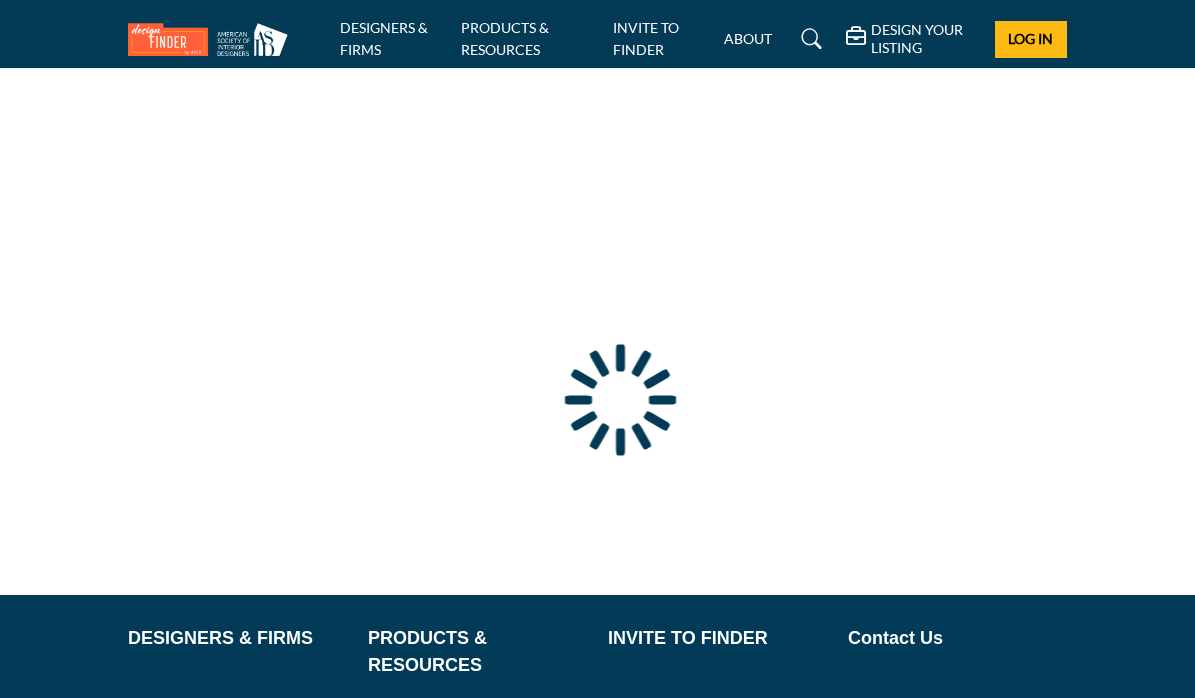 scroll, scrollTop: 0, scrollLeft: 0, axis: both 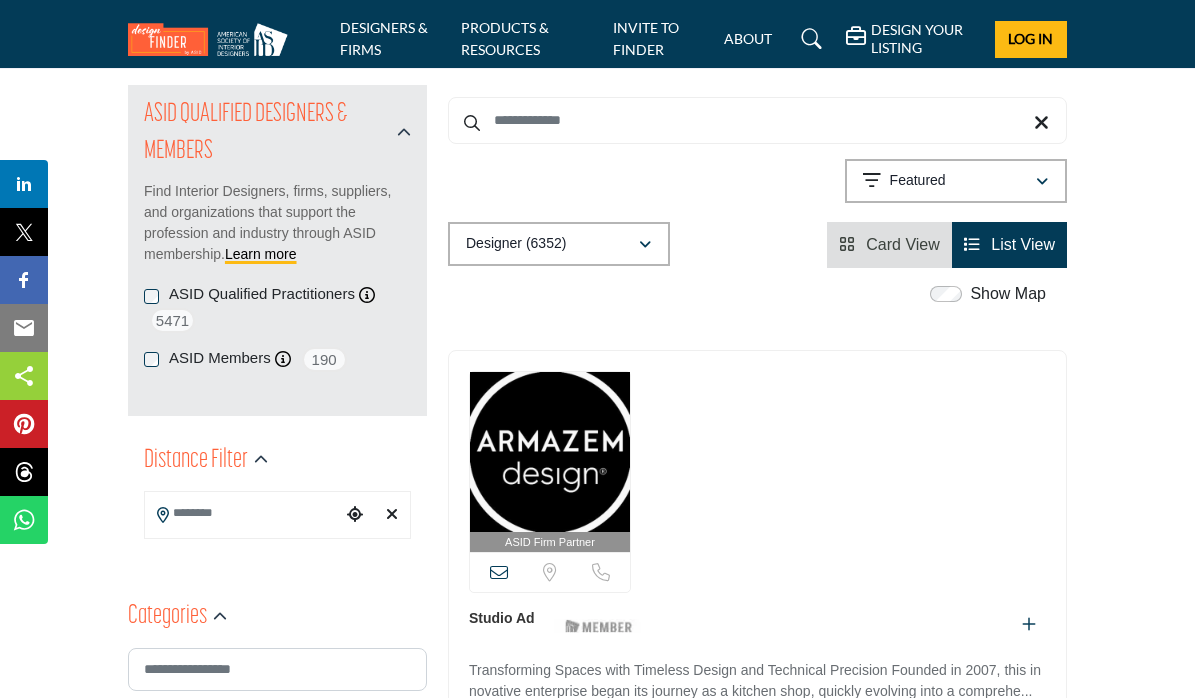 click at bounding box center [243, 513] 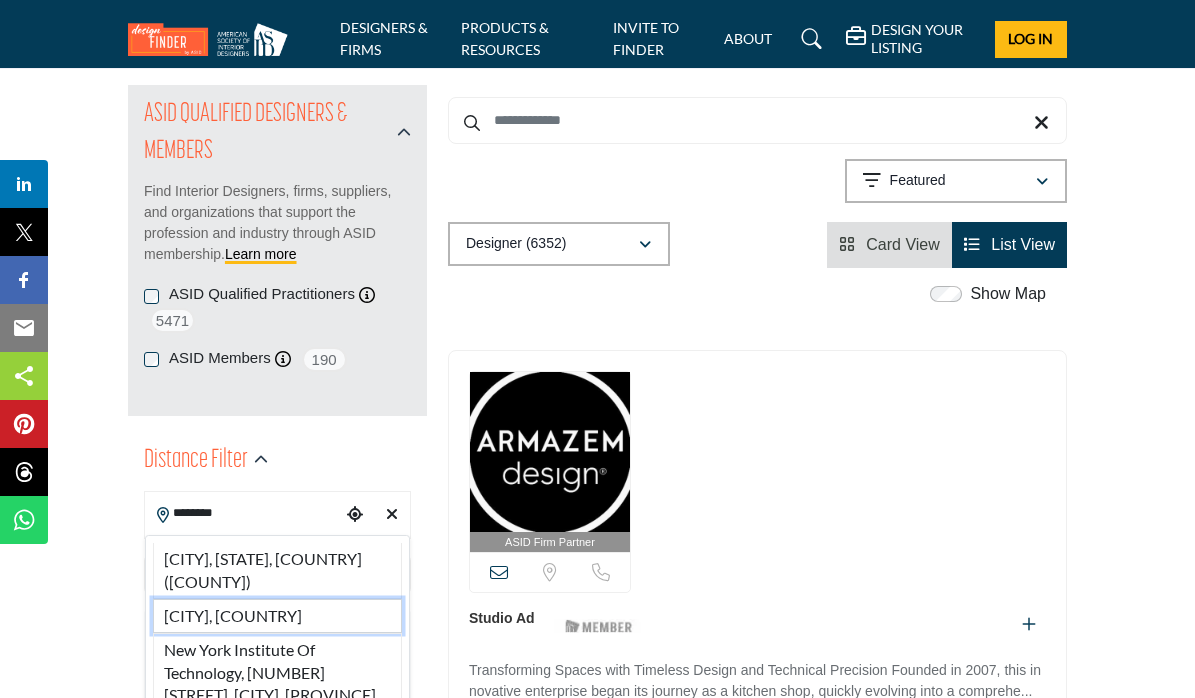 click on "New York, USA" at bounding box center [277, 616] 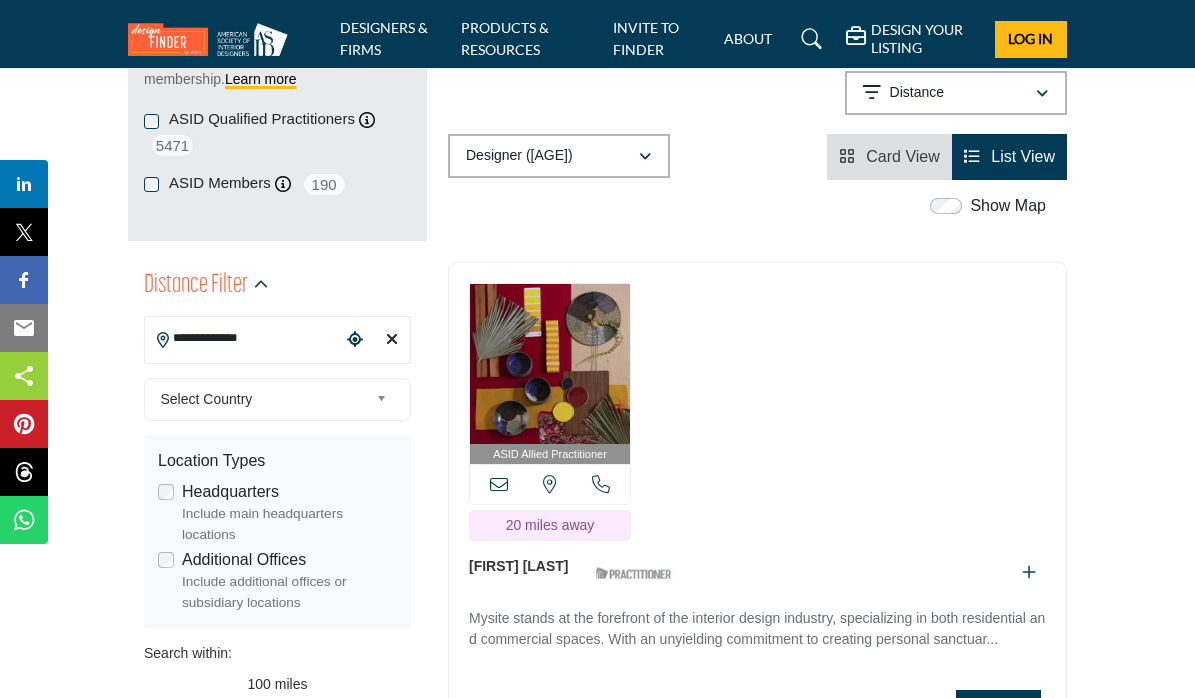 scroll, scrollTop: 390, scrollLeft: 0, axis: vertical 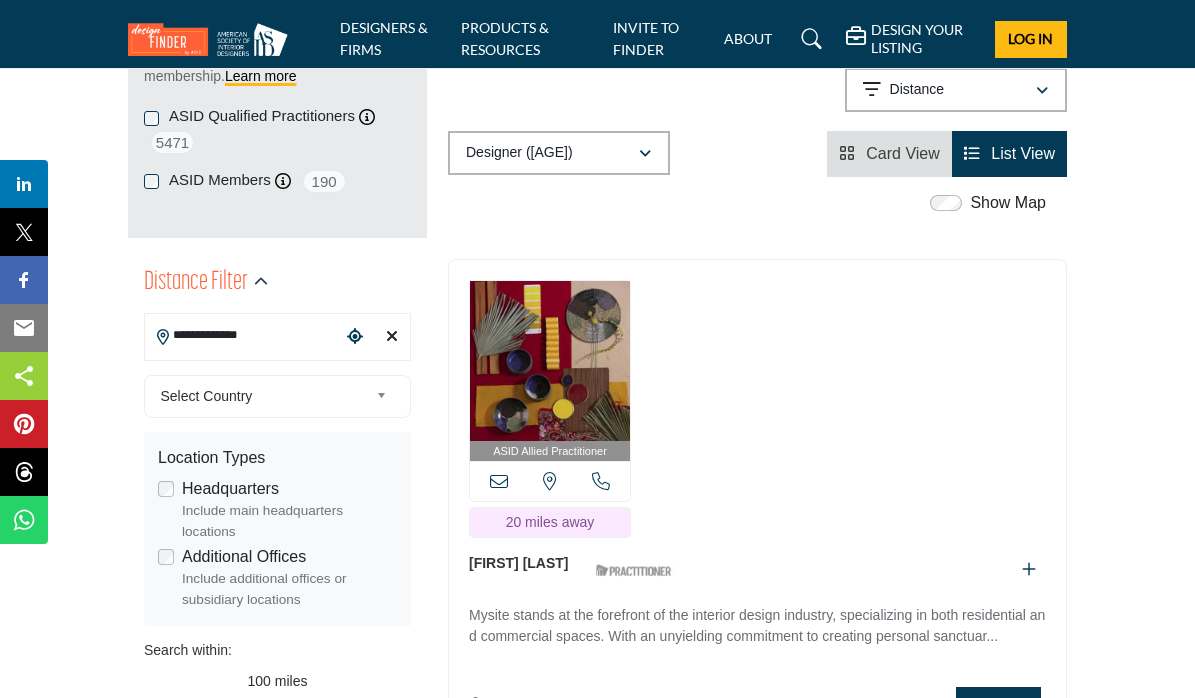 click on "**********" at bounding box center (243, 335) 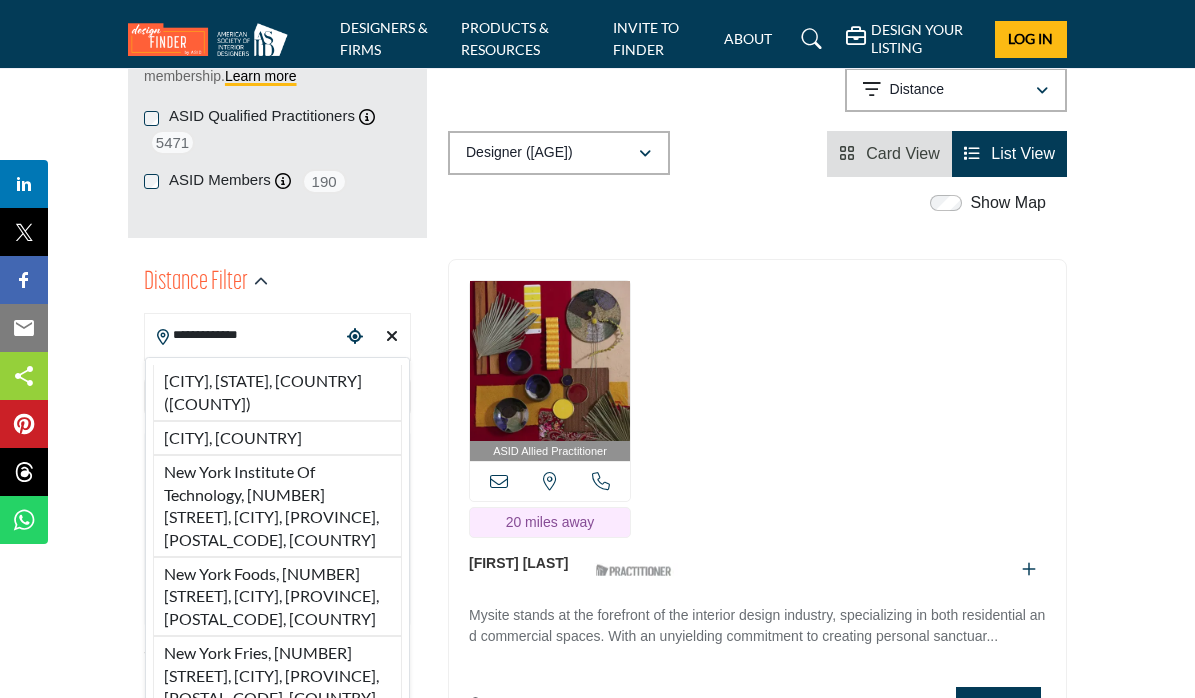 click on "**********" at bounding box center [243, 335] 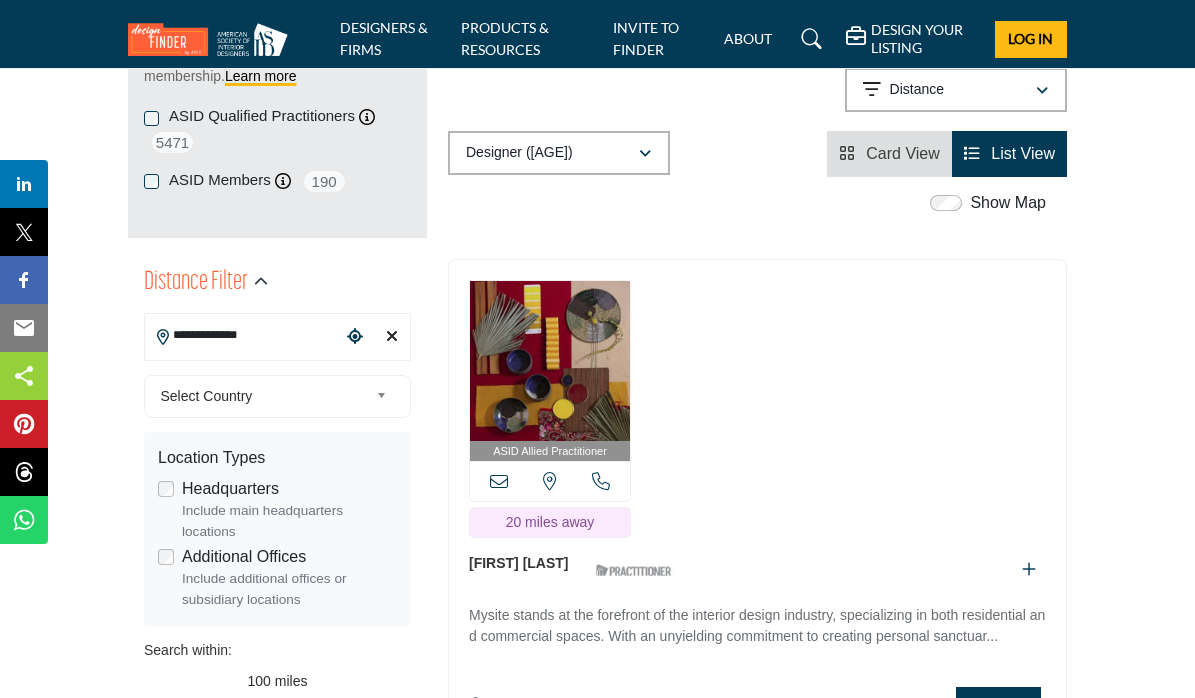 click on "**********" at bounding box center (243, 335) 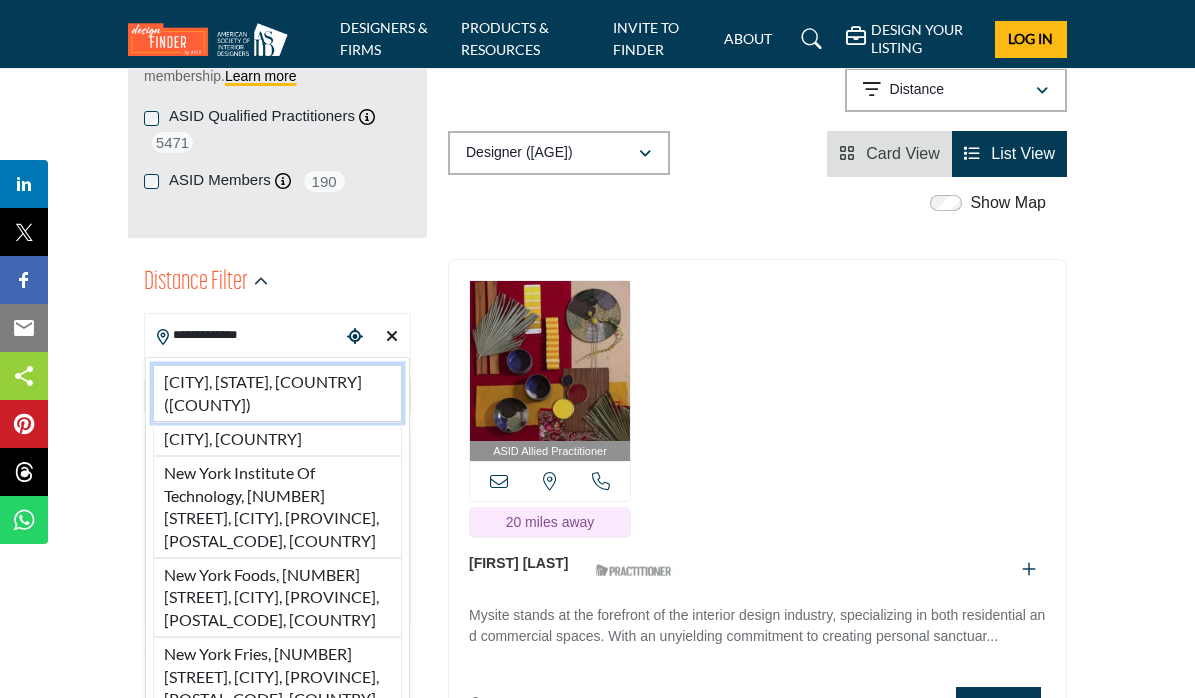 click on "[CITY], [STATE], USA ([COUNTY])" at bounding box center [277, 393] 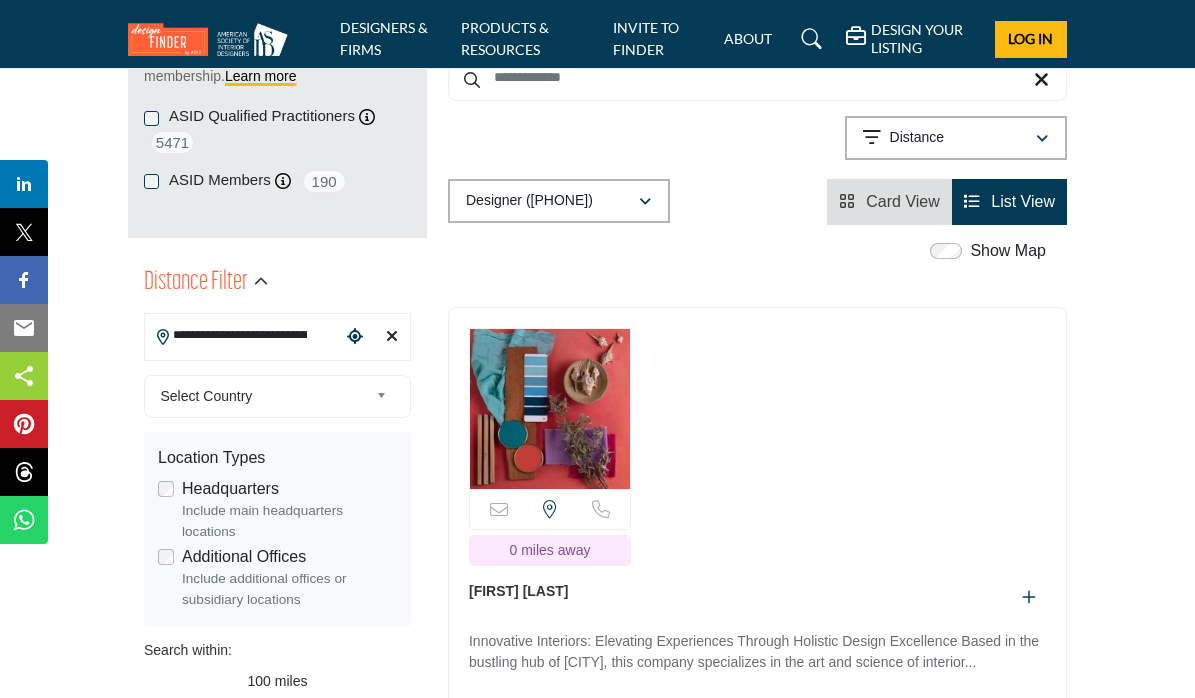 drag, startPoint x: 375, startPoint y: 629, endPoint x: 143, endPoint y: 632, distance: 232.0194 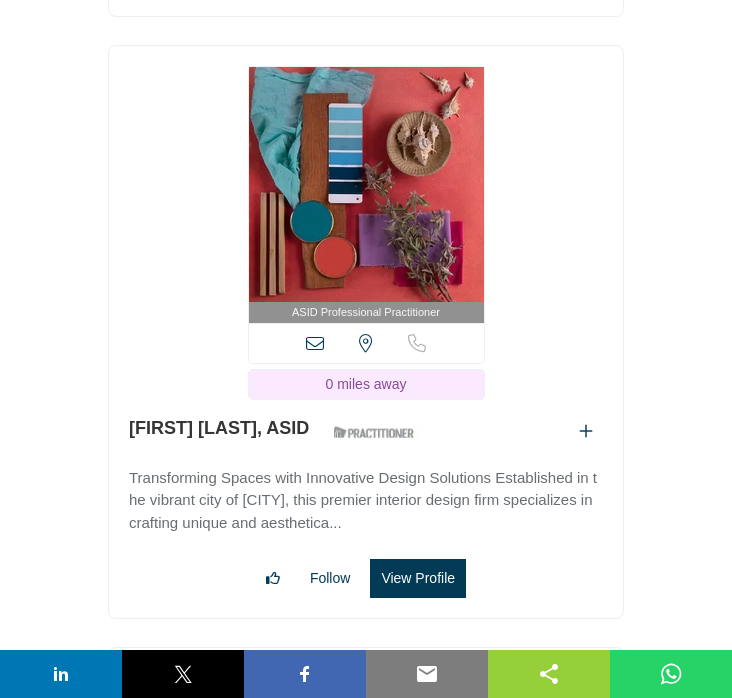 scroll, scrollTop: 1300, scrollLeft: 0, axis: vertical 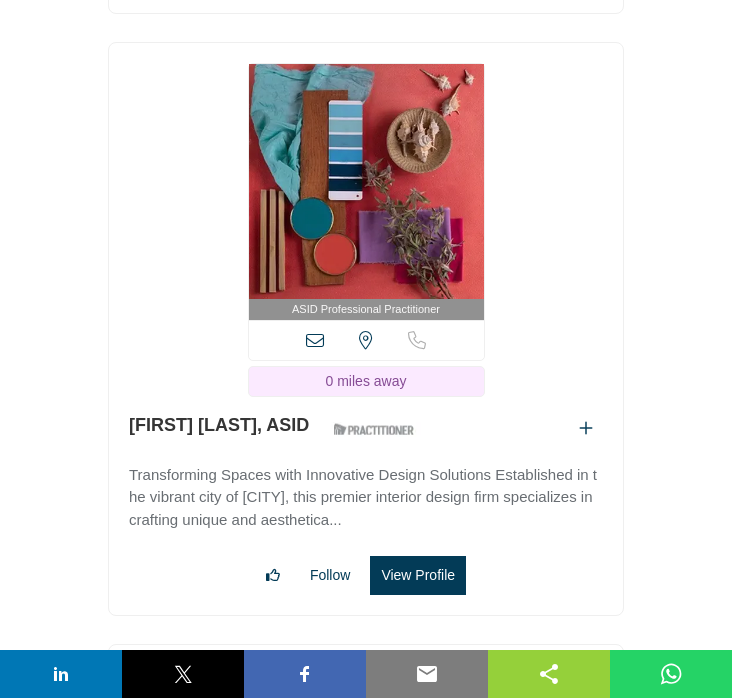 click at bounding box center (315, 340) 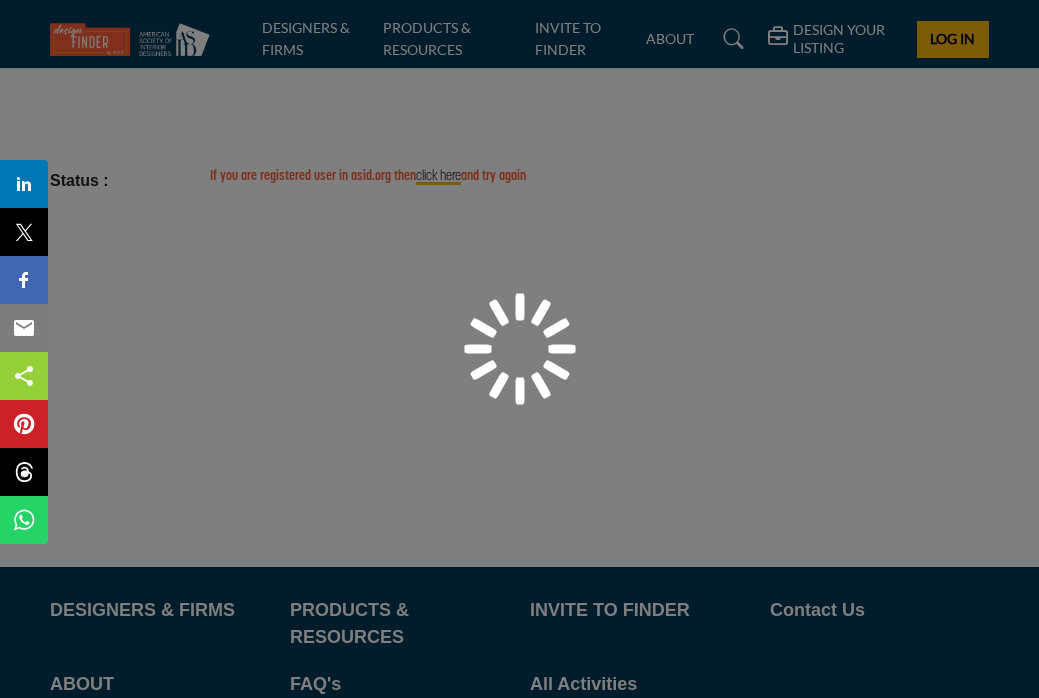 scroll, scrollTop: 0, scrollLeft: 0, axis: both 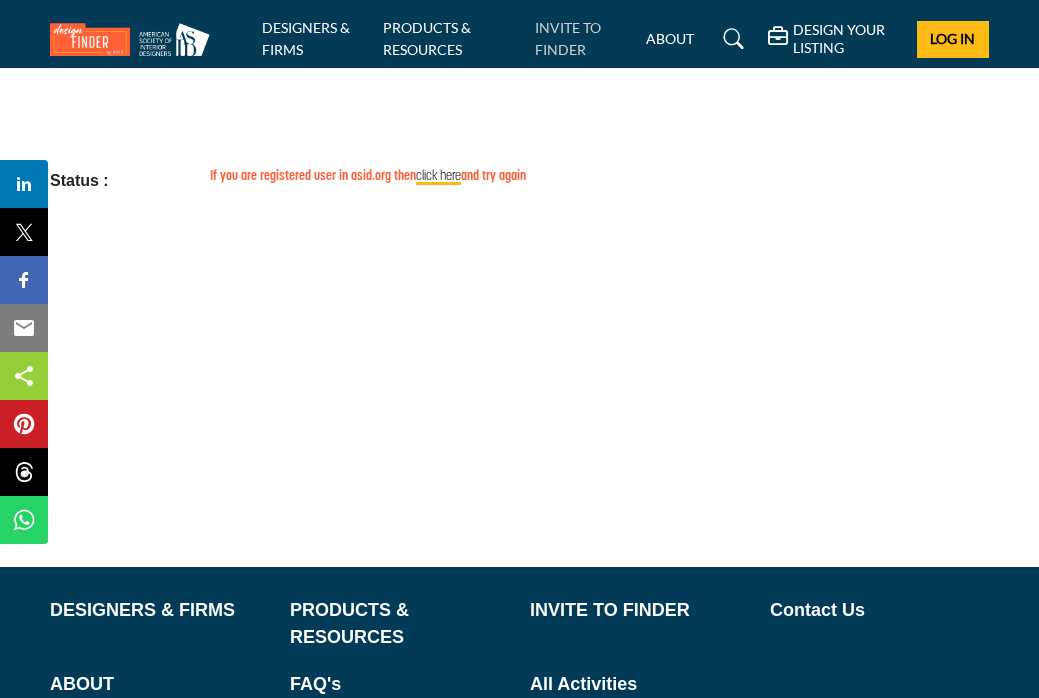 click on "INVITE TO FINDER" at bounding box center [568, 38] 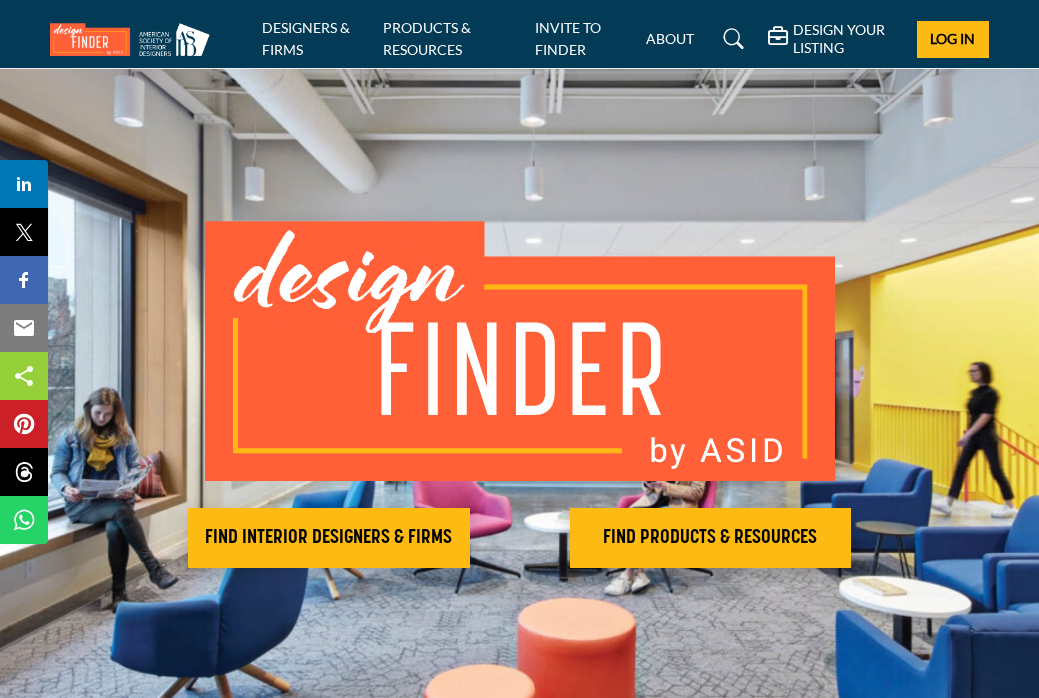 scroll, scrollTop: 0, scrollLeft: 0, axis: both 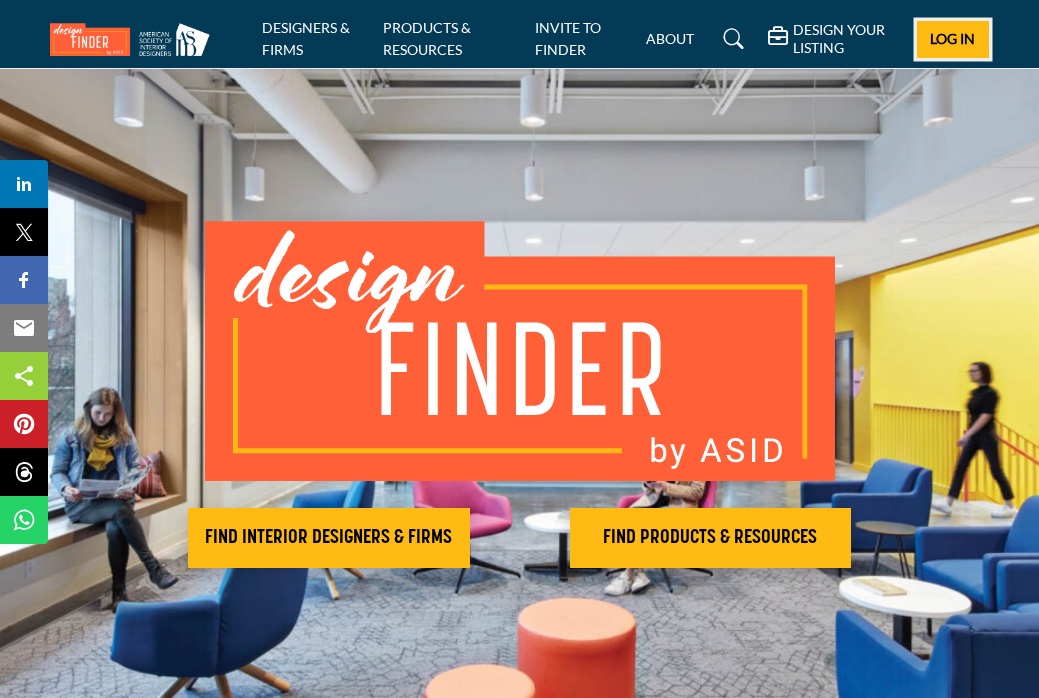 click on "Log In" at bounding box center [952, 38] 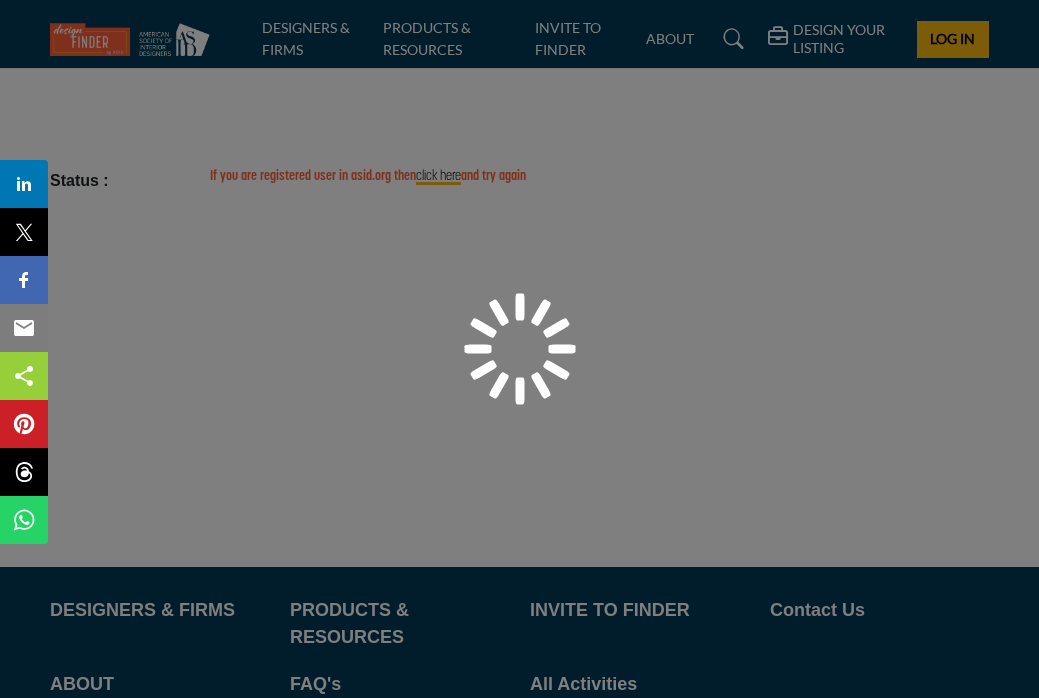 scroll, scrollTop: 0, scrollLeft: 0, axis: both 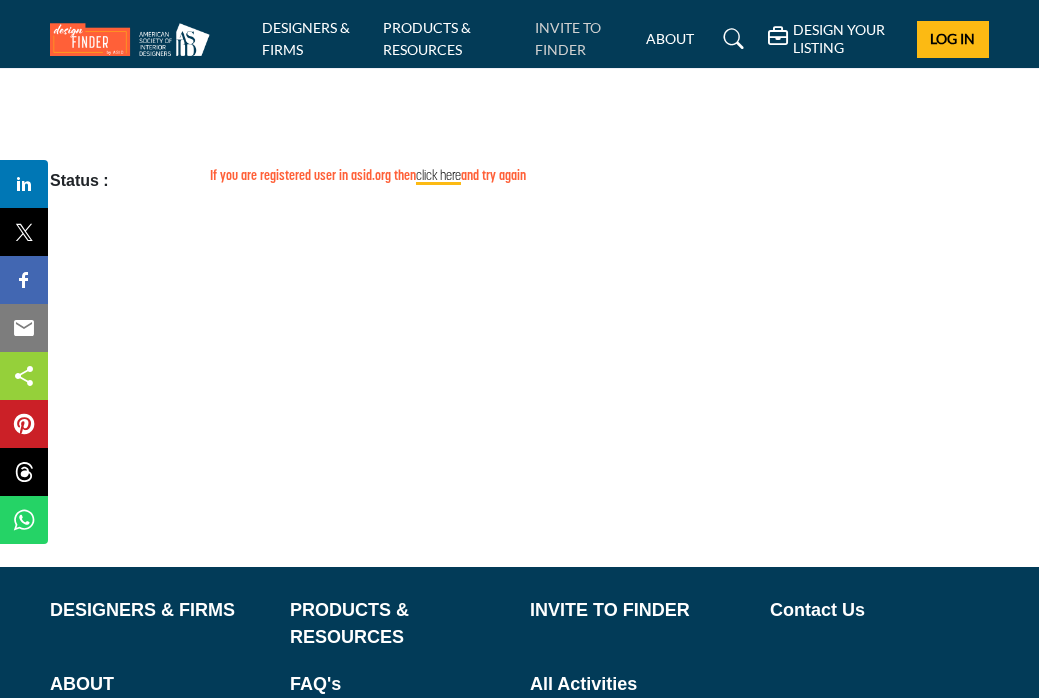 click on "INVITE TO FINDER" at bounding box center (568, 38) 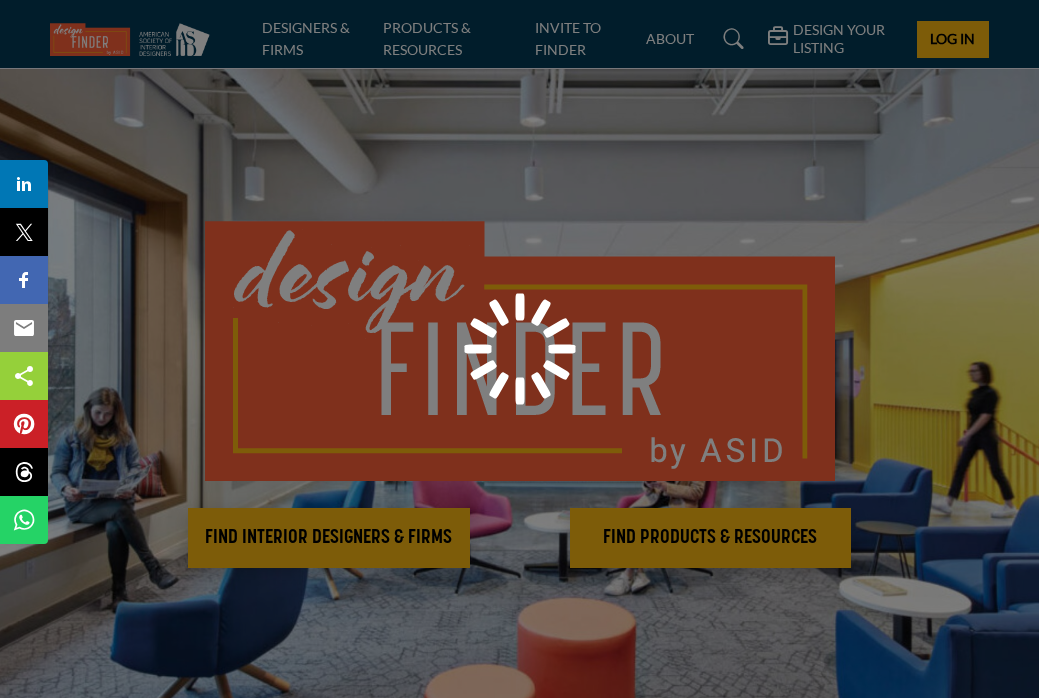 scroll, scrollTop: 0, scrollLeft: 0, axis: both 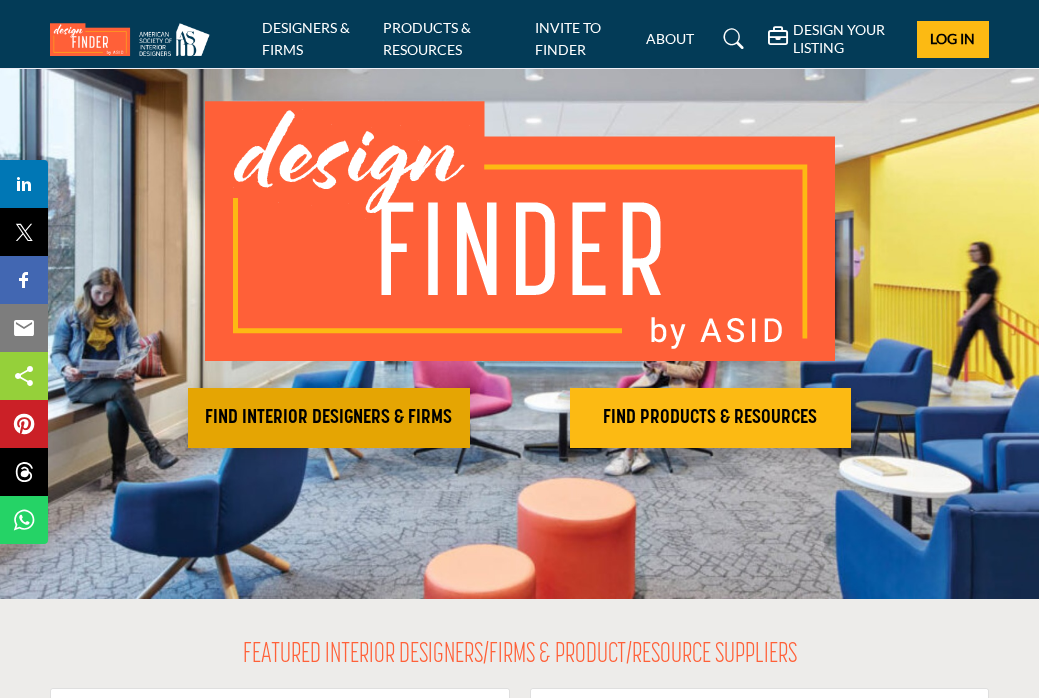 click on "FIND INTERIOR DESIGNERS & FIRMS" at bounding box center (329, 418) 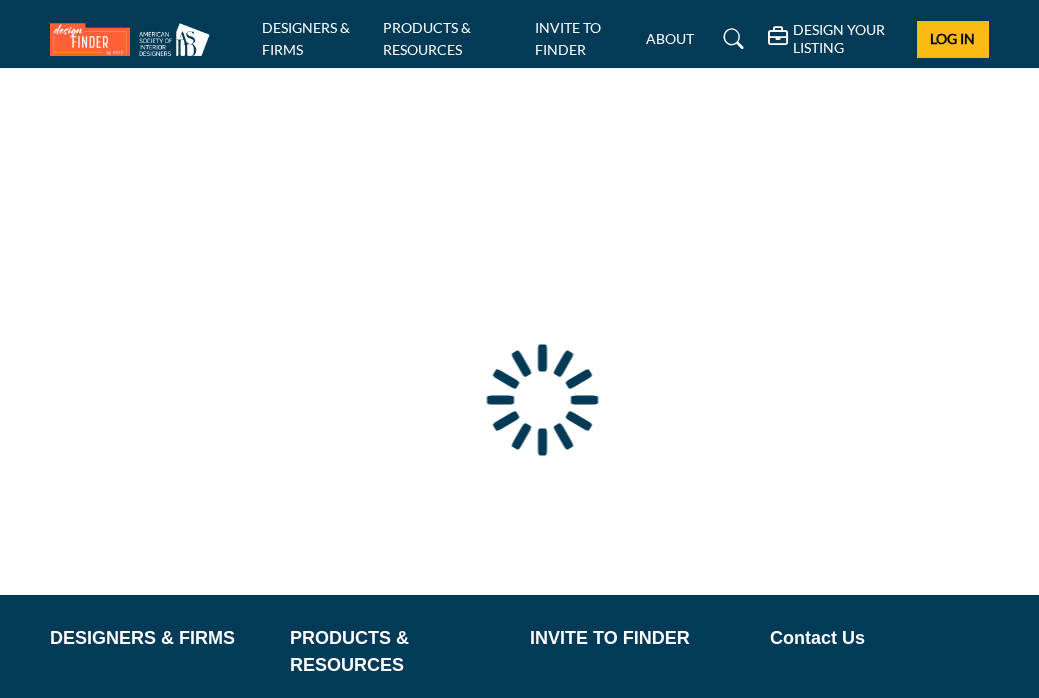 scroll, scrollTop: 0, scrollLeft: 0, axis: both 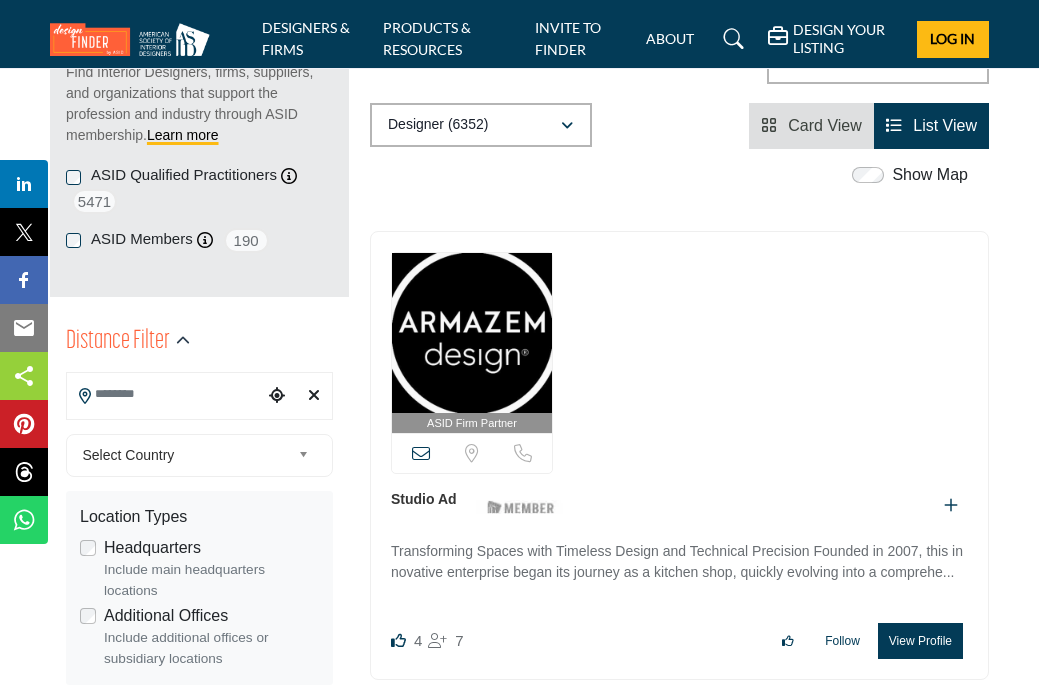 click at bounding box center [165, 394] 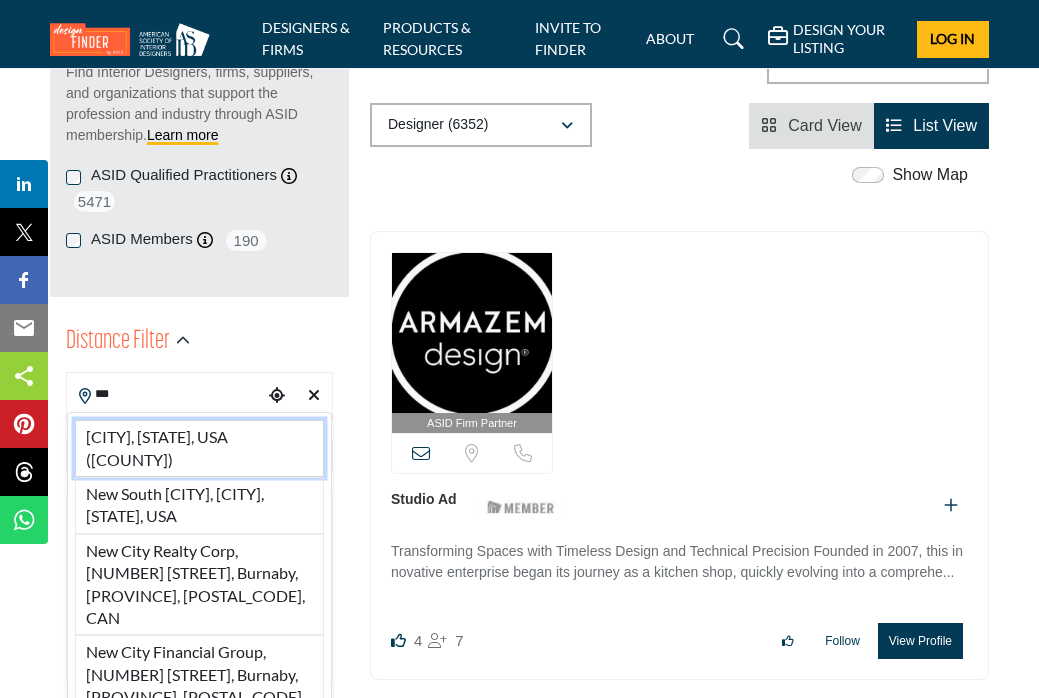 click on "[CITY], [STATE], USA ([COUNTY])" at bounding box center [199, 448] 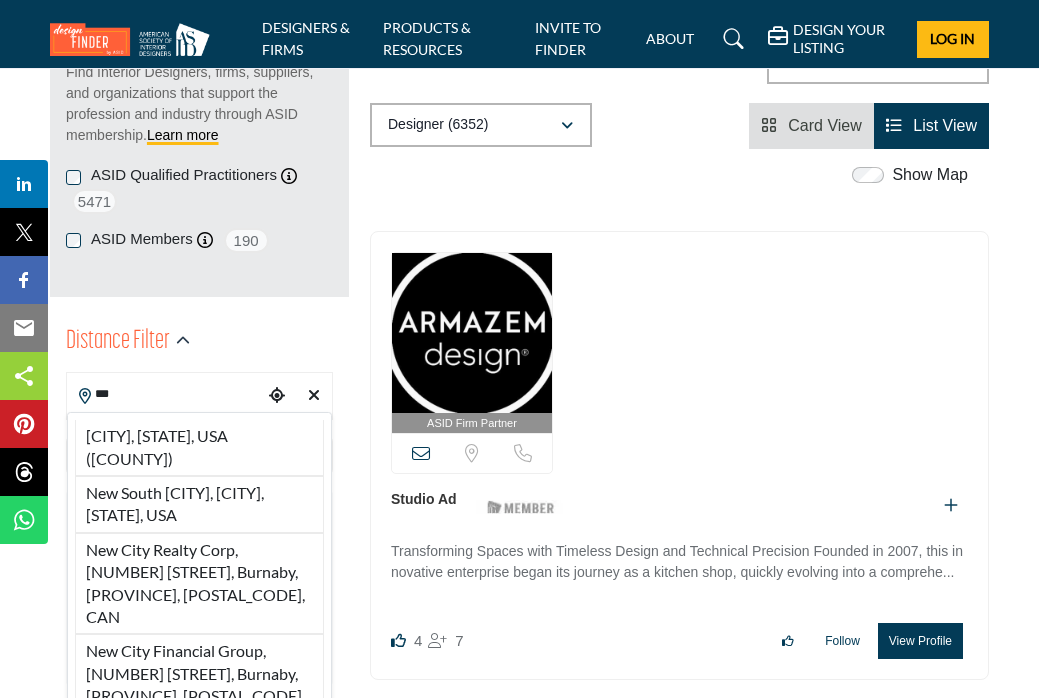 click on "Select Country" at bounding box center [186, 455] 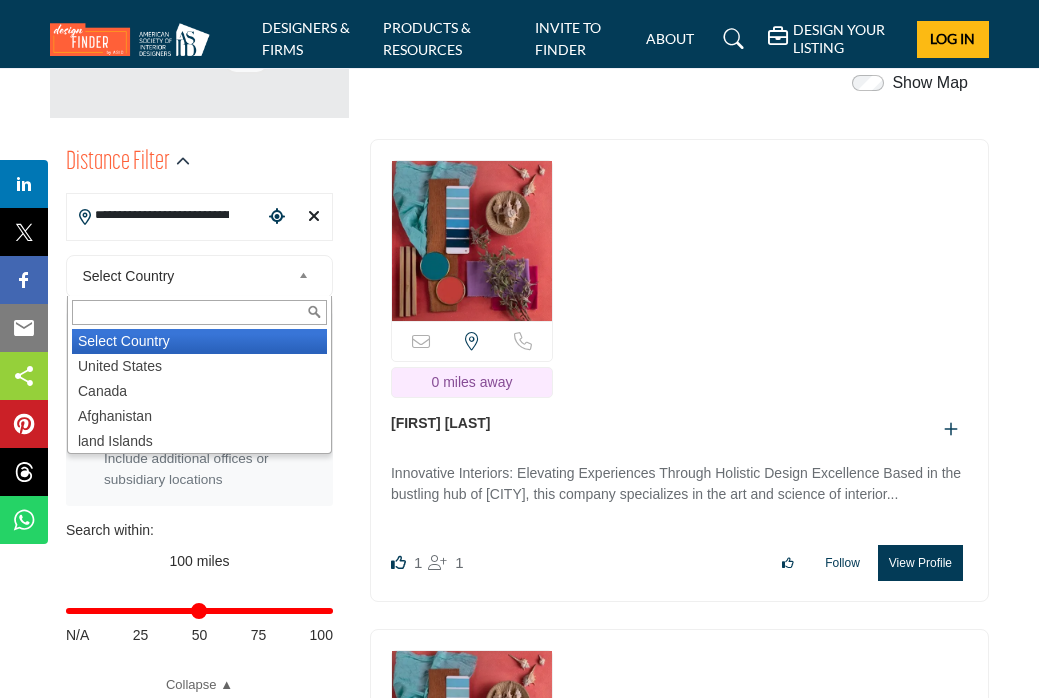 scroll, scrollTop: 516, scrollLeft: 0, axis: vertical 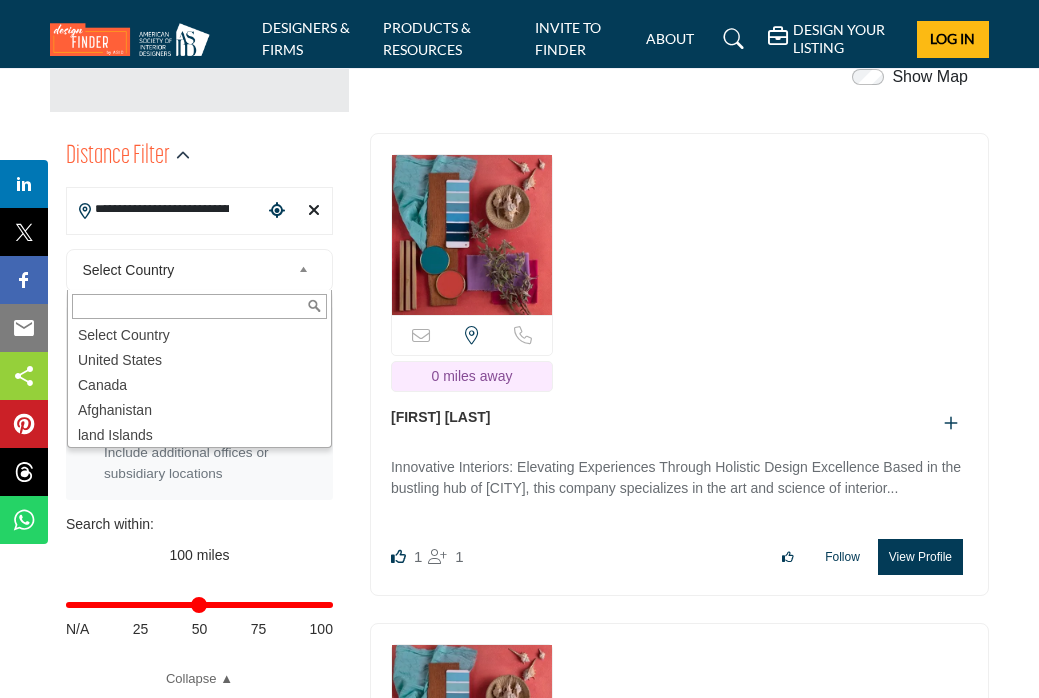 click on "Distance Filter" at bounding box center [199, 156] 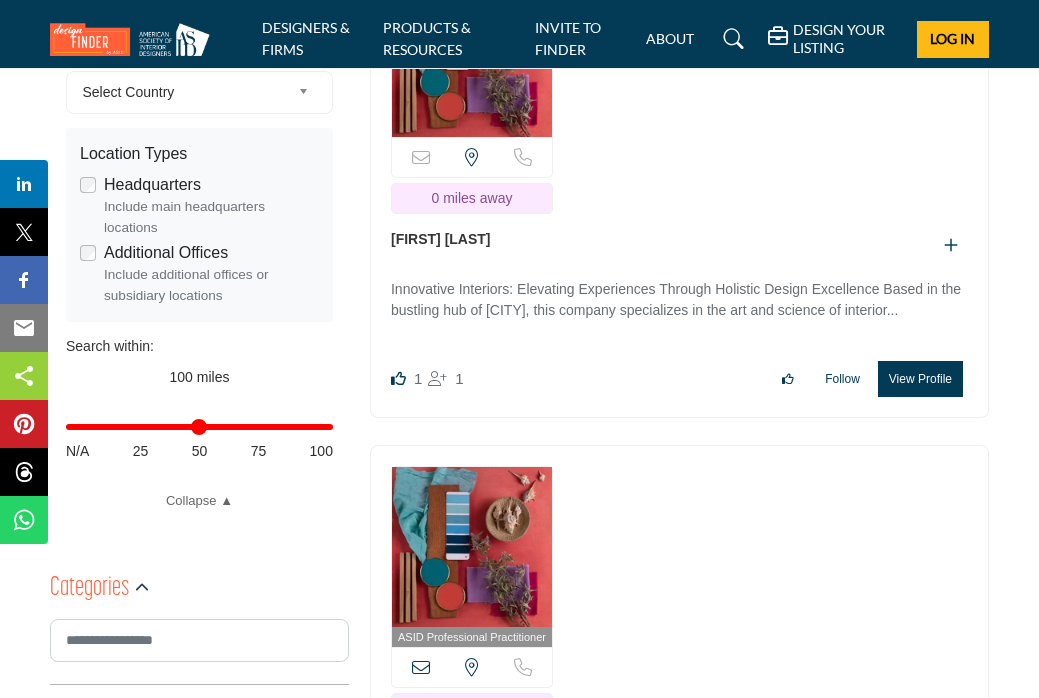 scroll, scrollTop: 695, scrollLeft: 0, axis: vertical 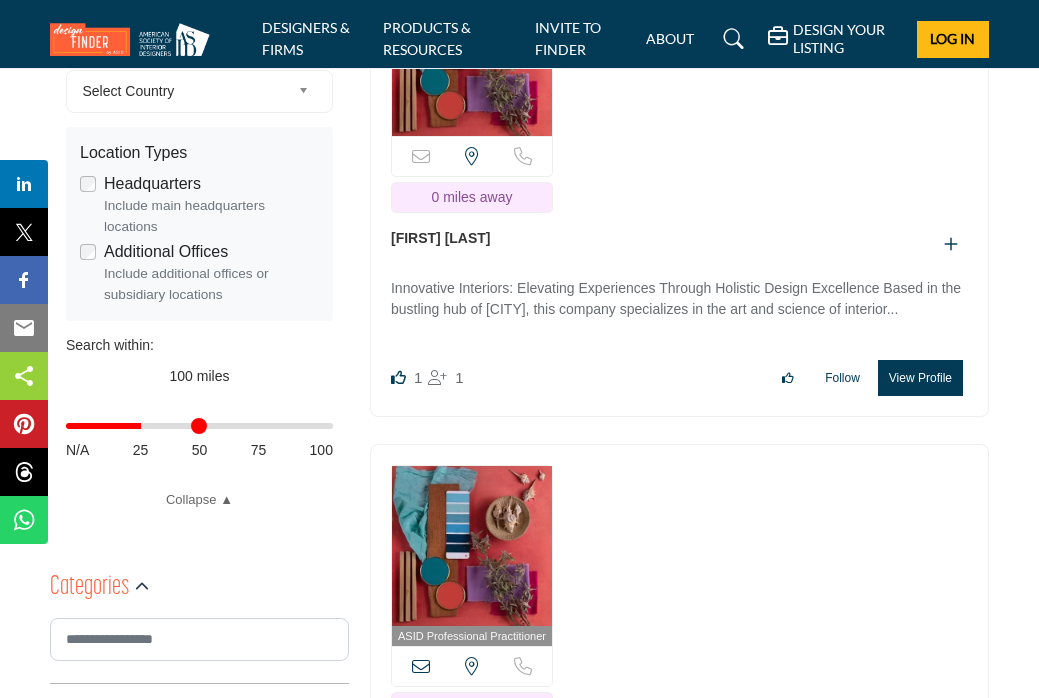 drag, startPoint x: 322, startPoint y: 431, endPoint x: 143, endPoint y: 436, distance: 179.06982 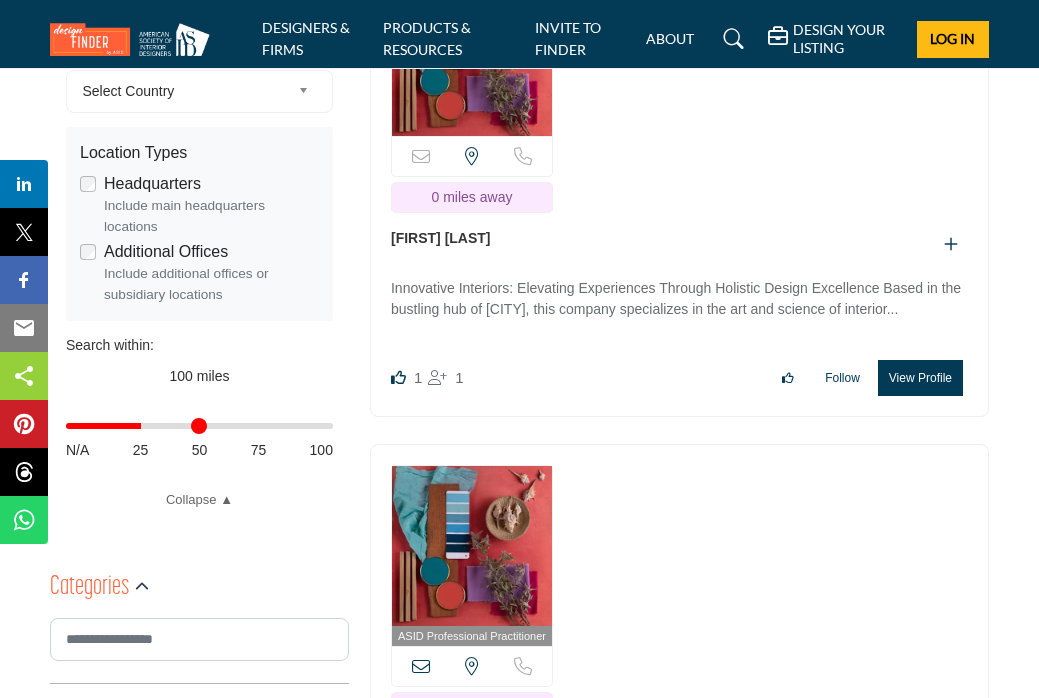 type on "**" 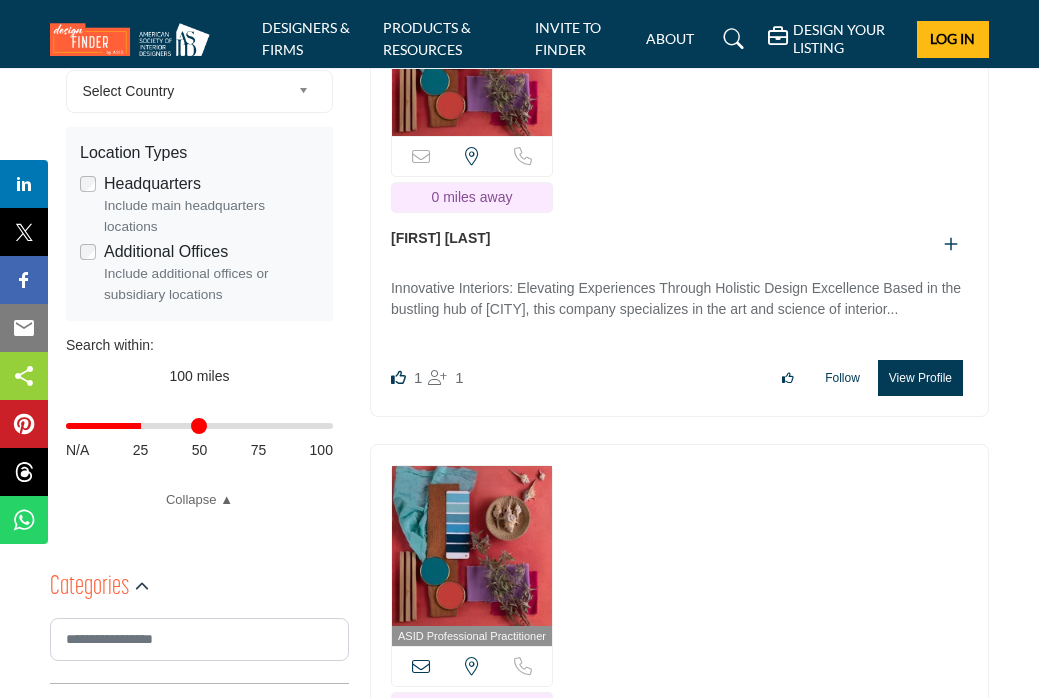 click on "Distance in miles" at bounding box center [199, 426] 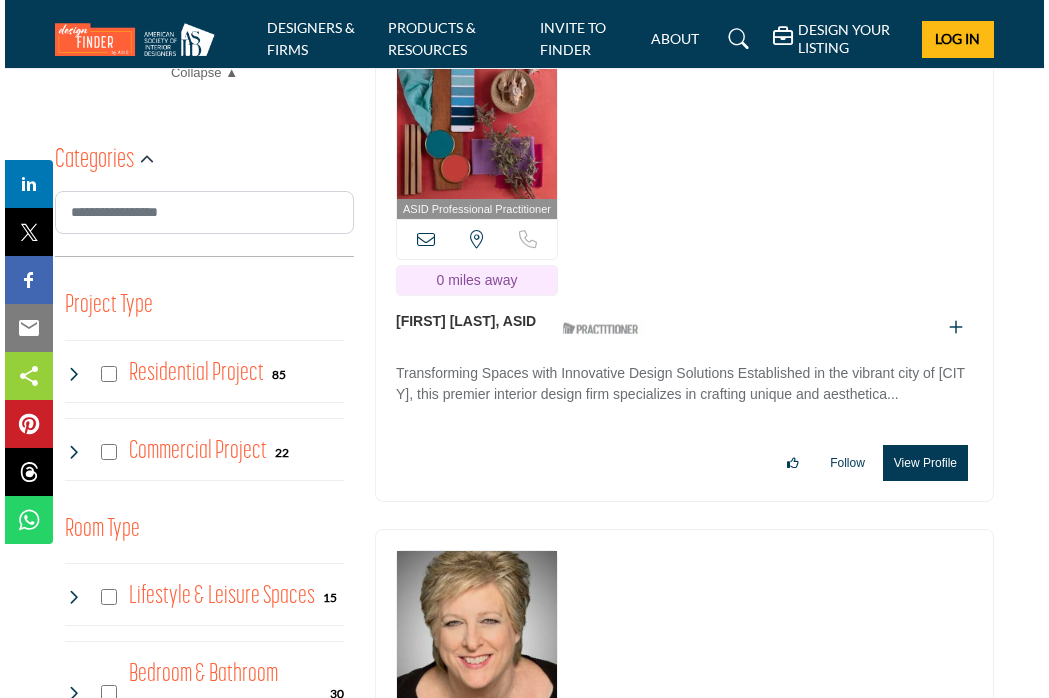 scroll, scrollTop: 1121, scrollLeft: 0, axis: vertical 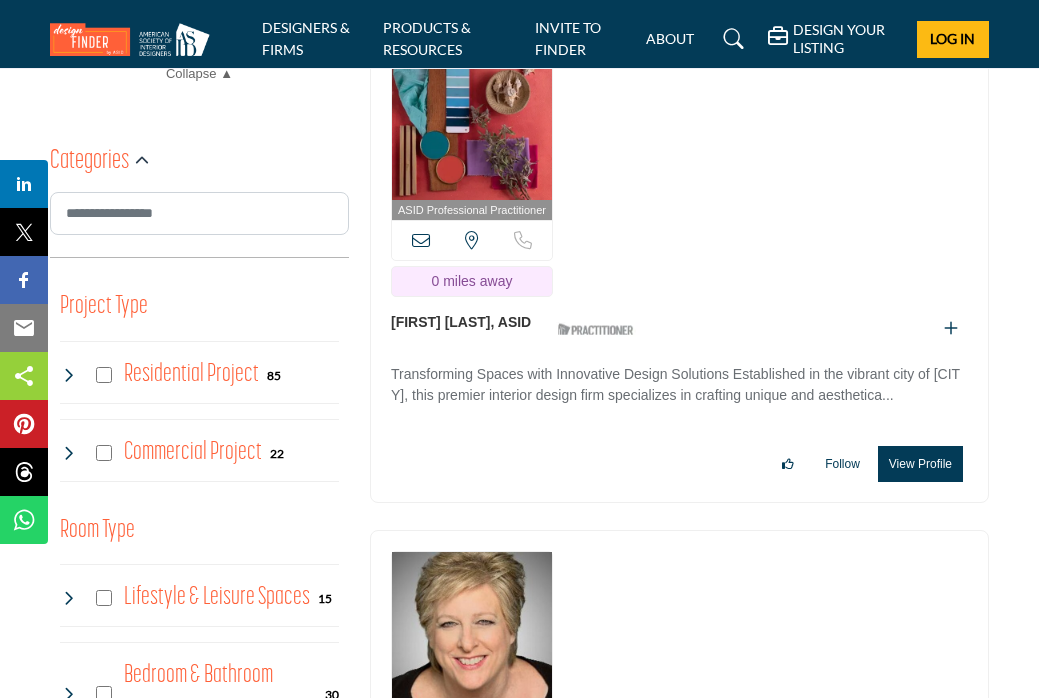 click on "View Profile" at bounding box center [920, 464] 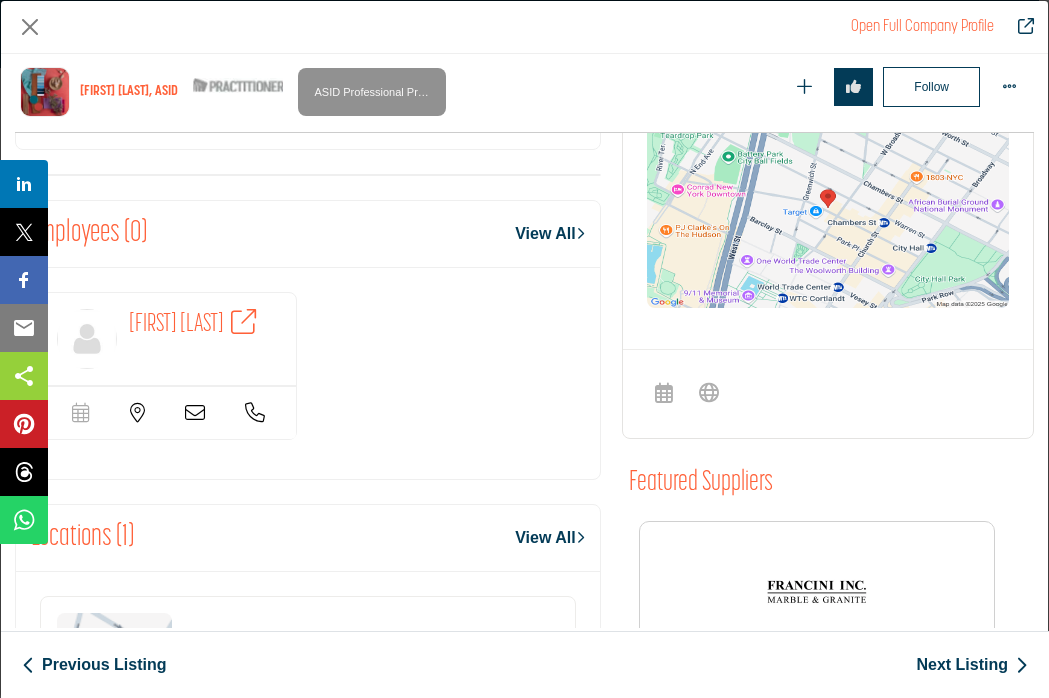 scroll, scrollTop: 736, scrollLeft: 0, axis: vertical 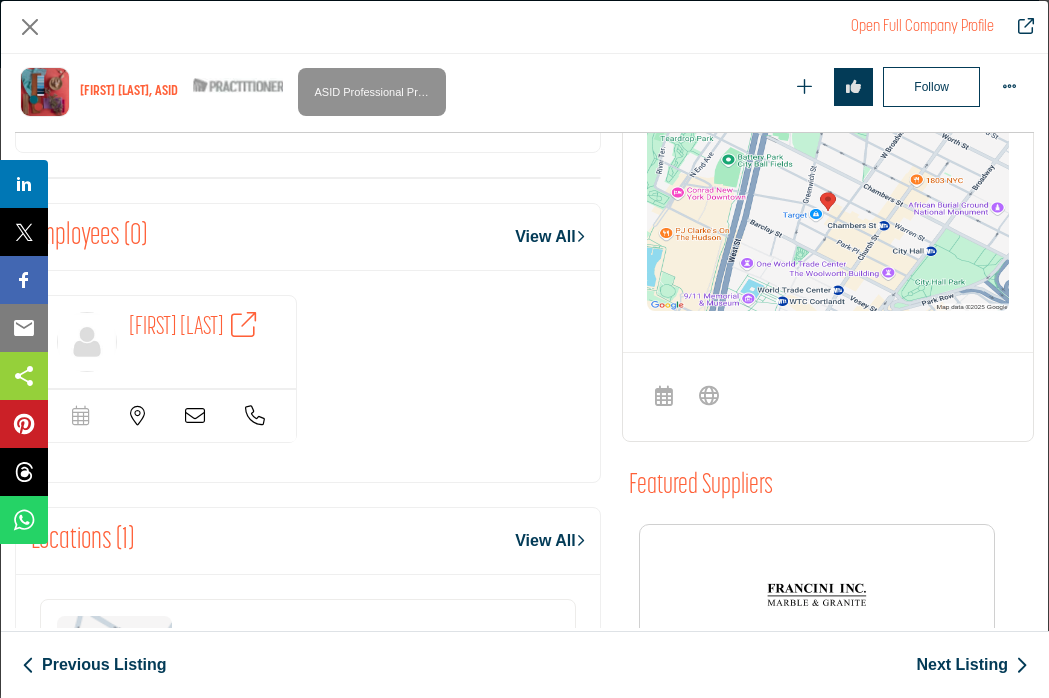 click at bounding box center [195, 416] 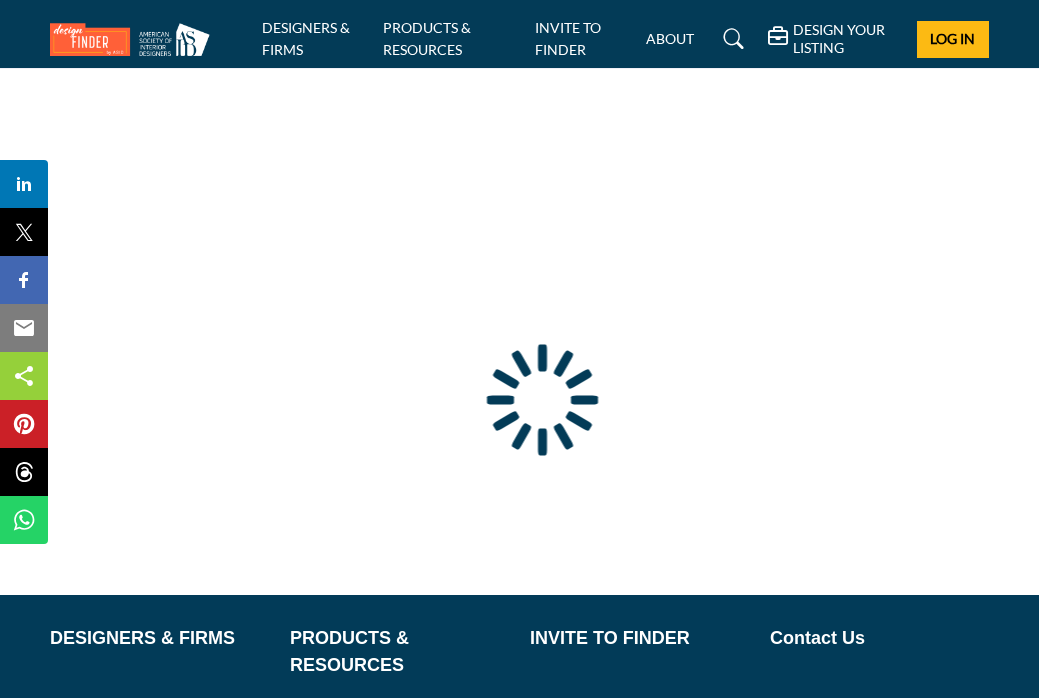 scroll, scrollTop: 51, scrollLeft: 0, axis: vertical 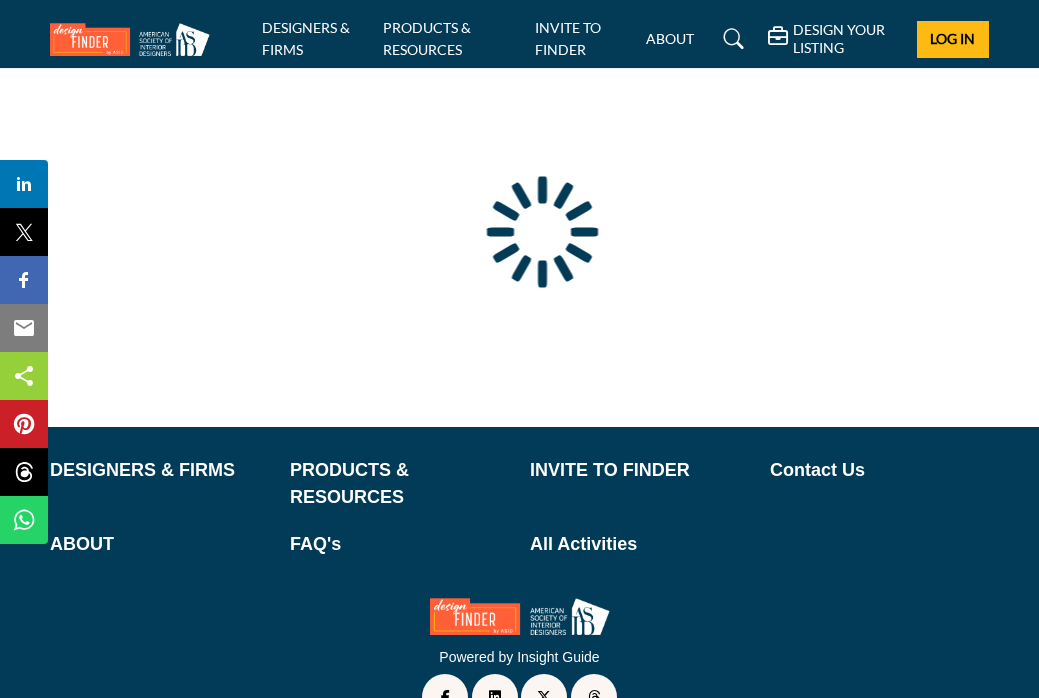 type on "**********" 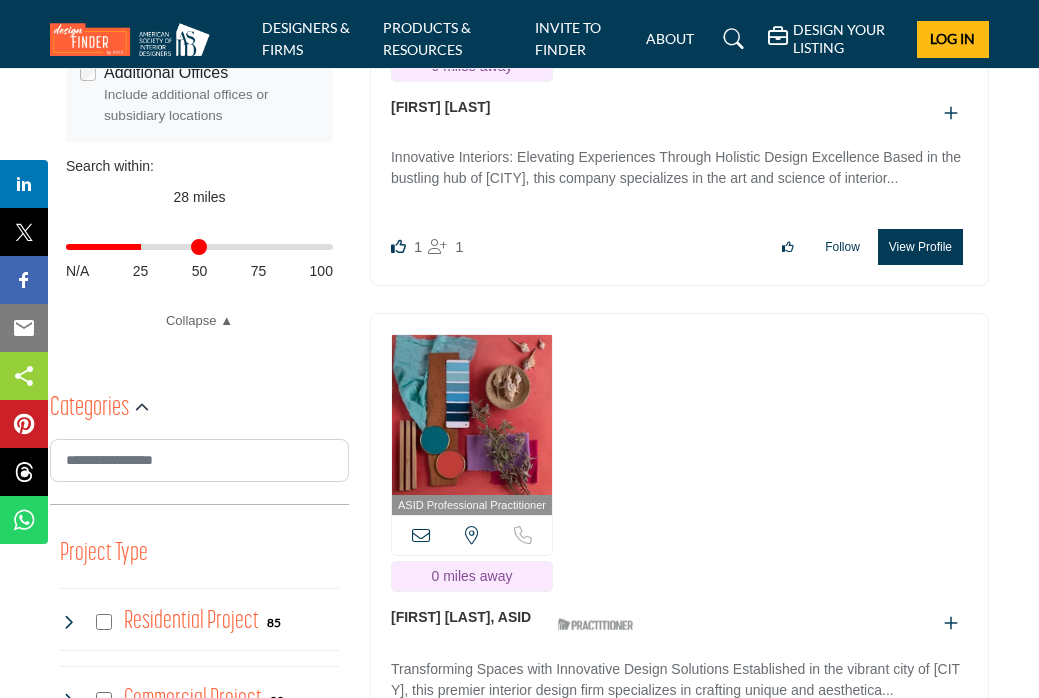 scroll, scrollTop: 881, scrollLeft: 0, axis: vertical 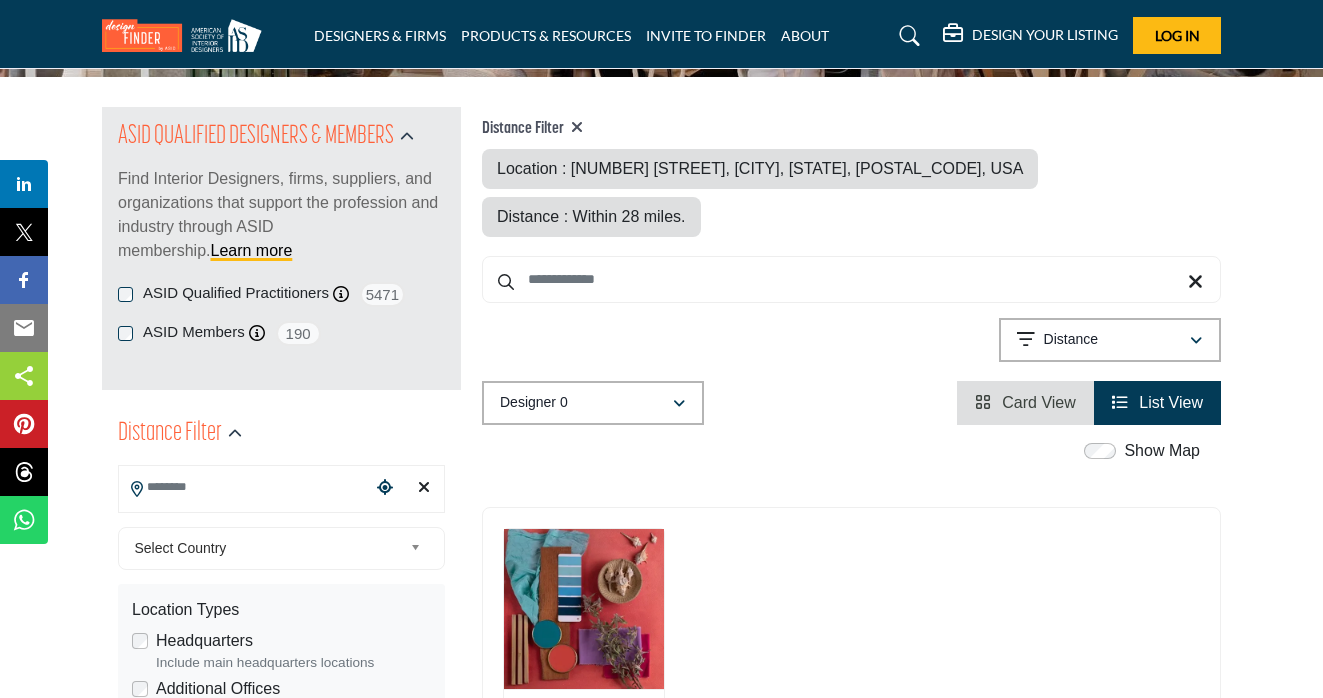 type on "**********" 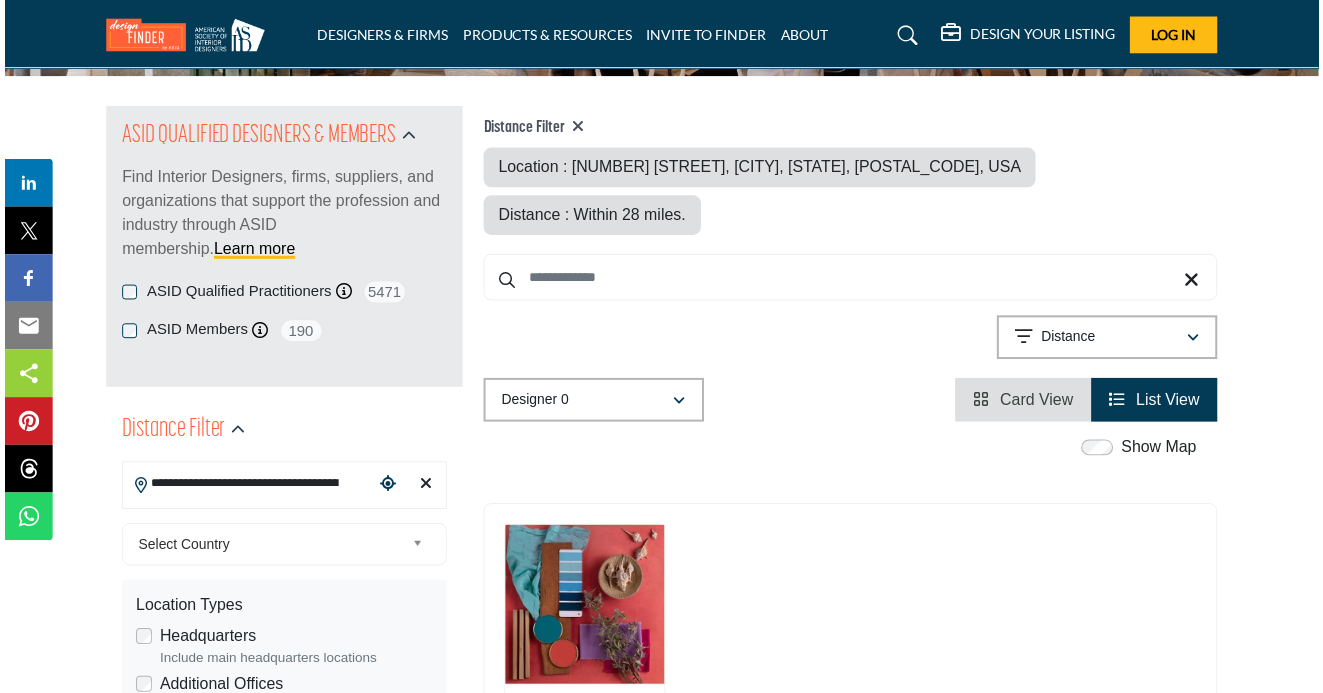 scroll, scrollTop: 272, scrollLeft: 0, axis: vertical 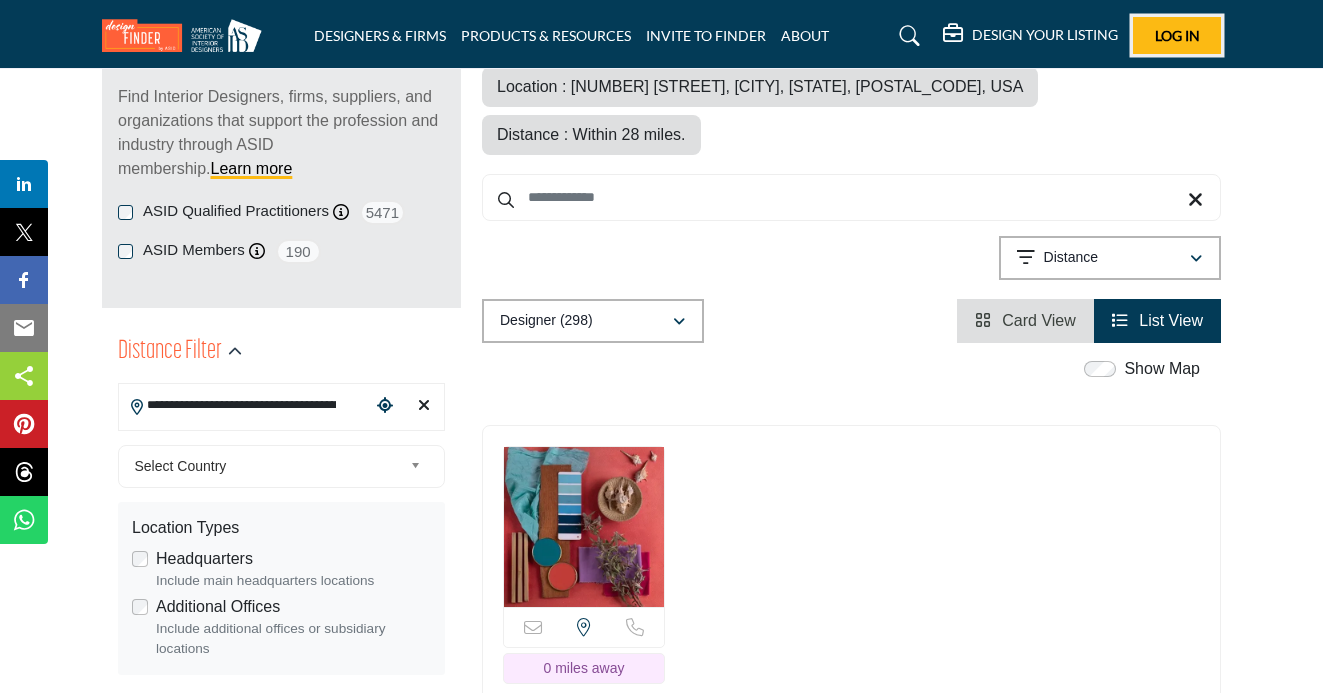 click on "Log In" at bounding box center [1177, 35] 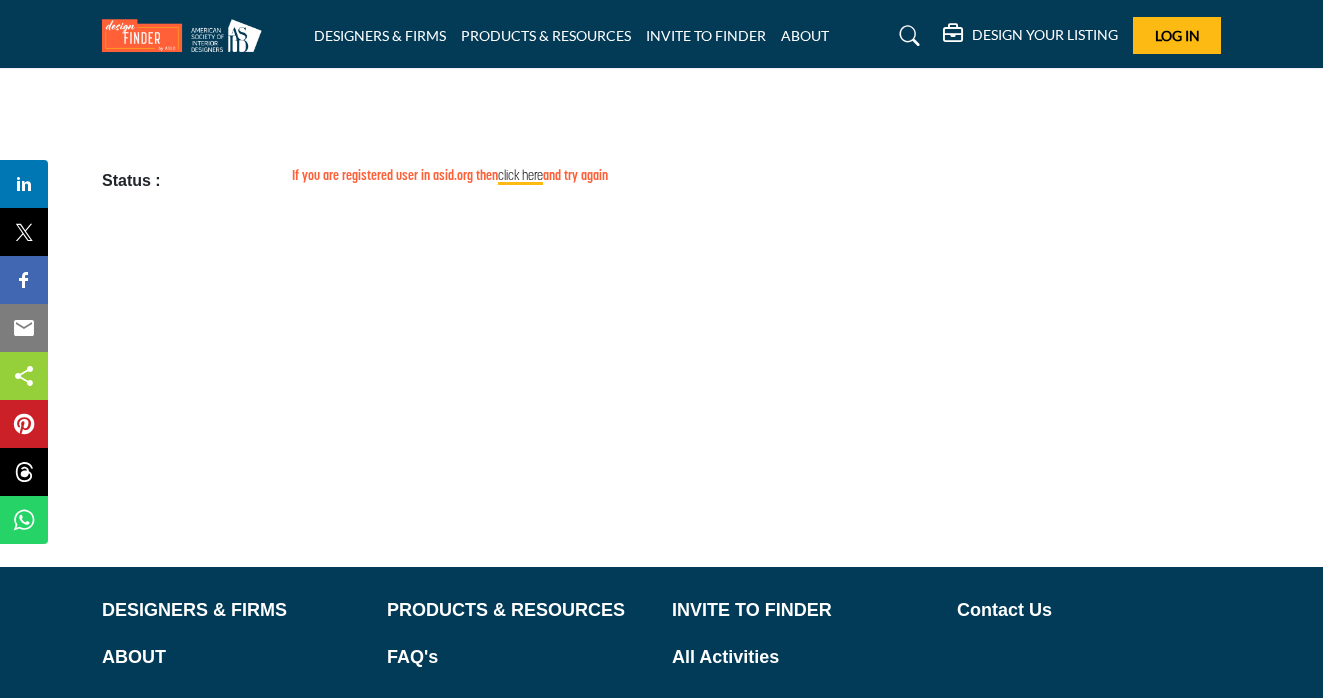 scroll, scrollTop: 0, scrollLeft: 0, axis: both 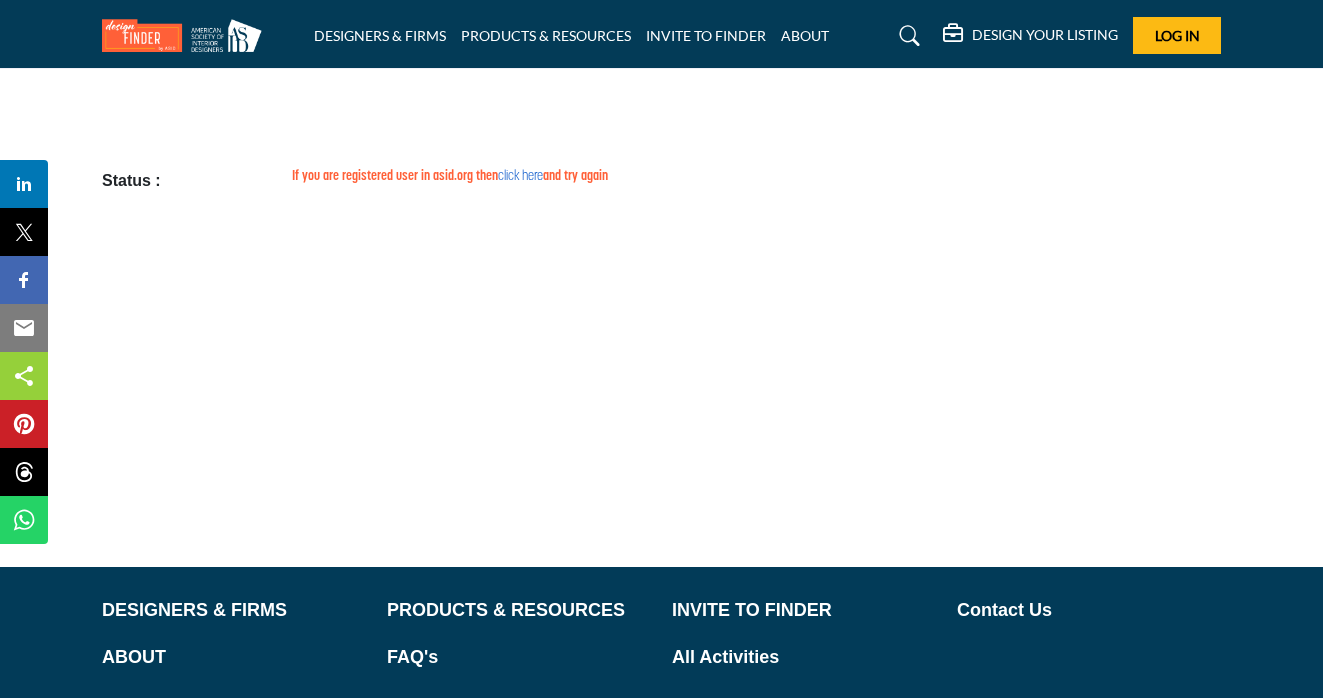 click on "click here" at bounding box center [520, 176] 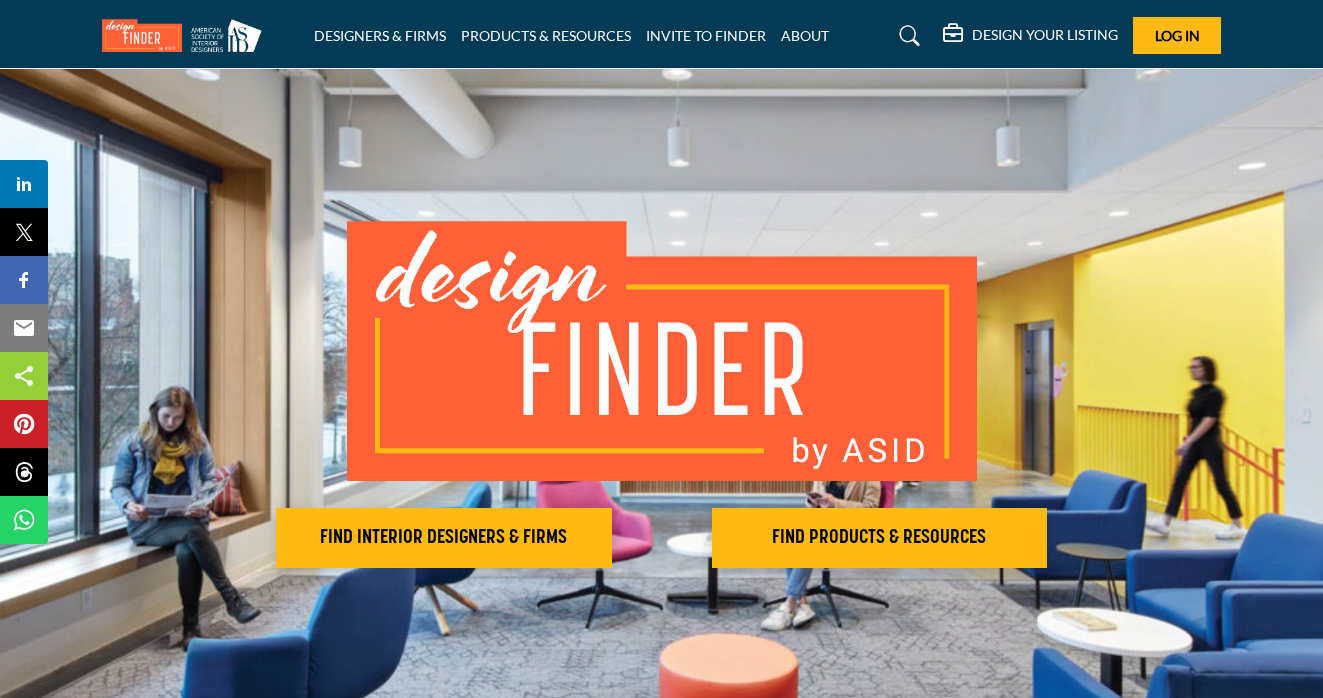 scroll, scrollTop: 0, scrollLeft: 0, axis: both 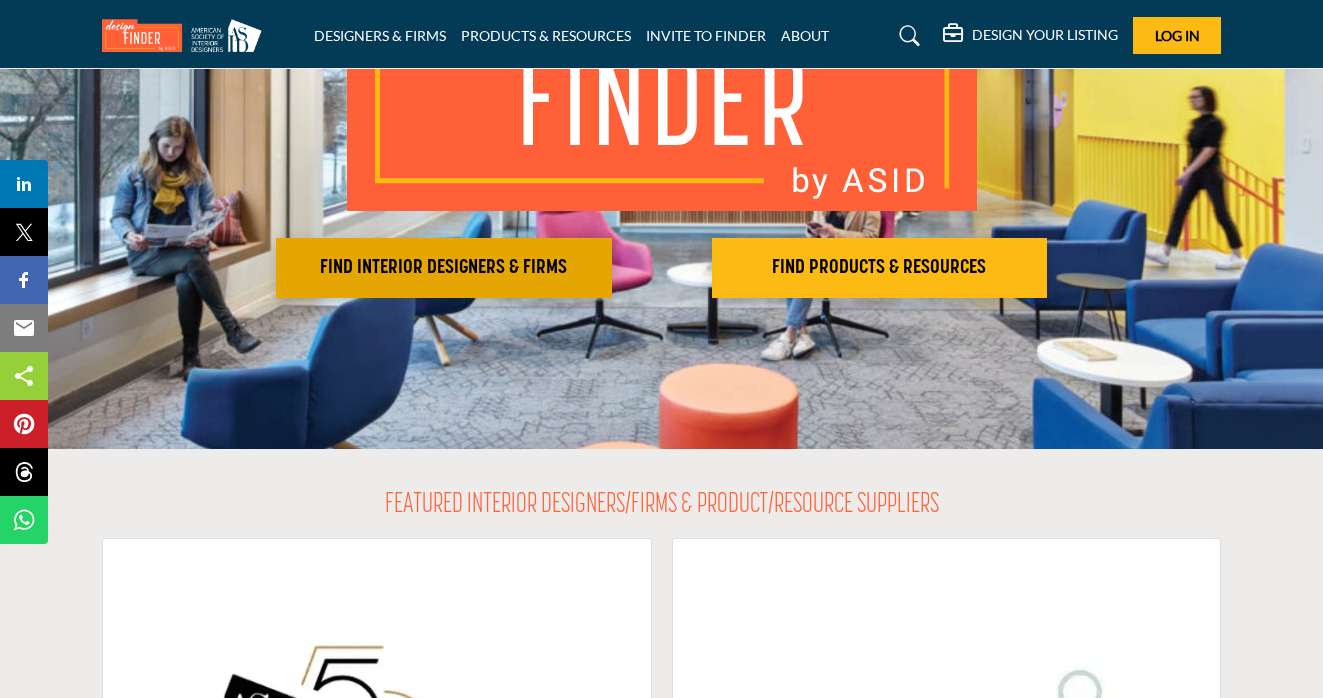 click on "FIND INTERIOR DESIGNERS & FIRMS" at bounding box center [444, 268] 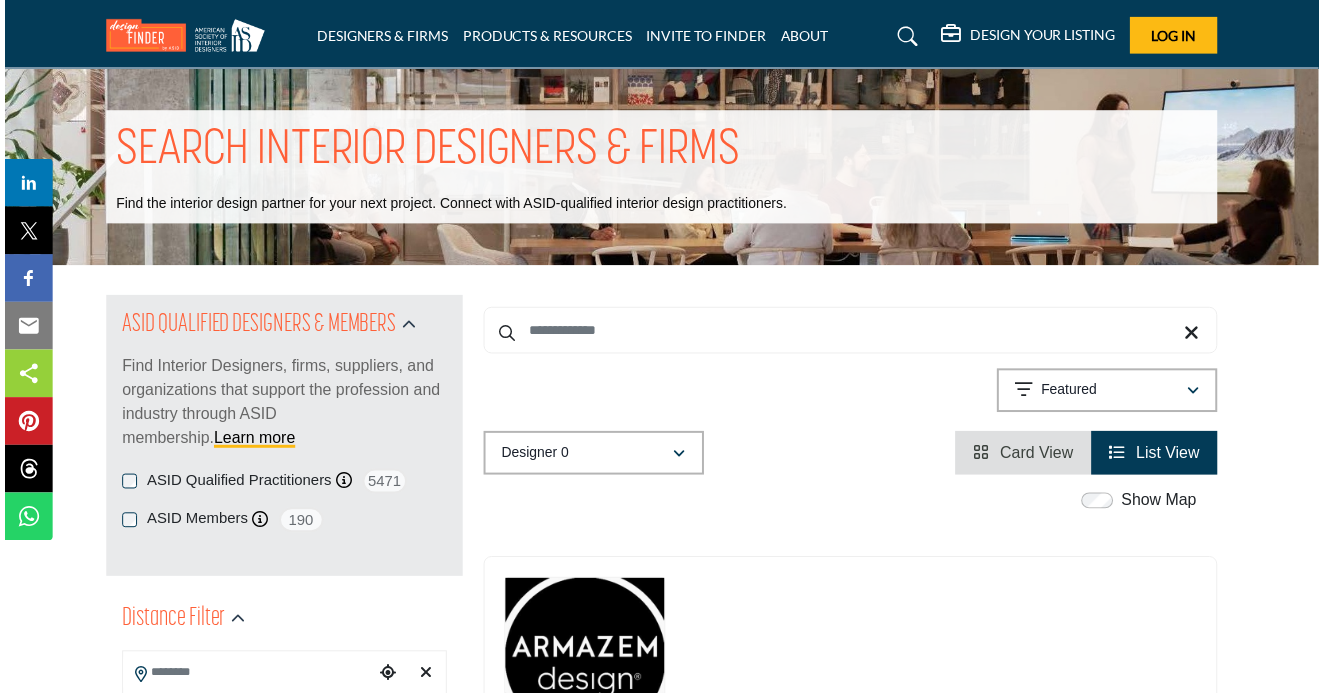 scroll, scrollTop: 0, scrollLeft: 0, axis: both 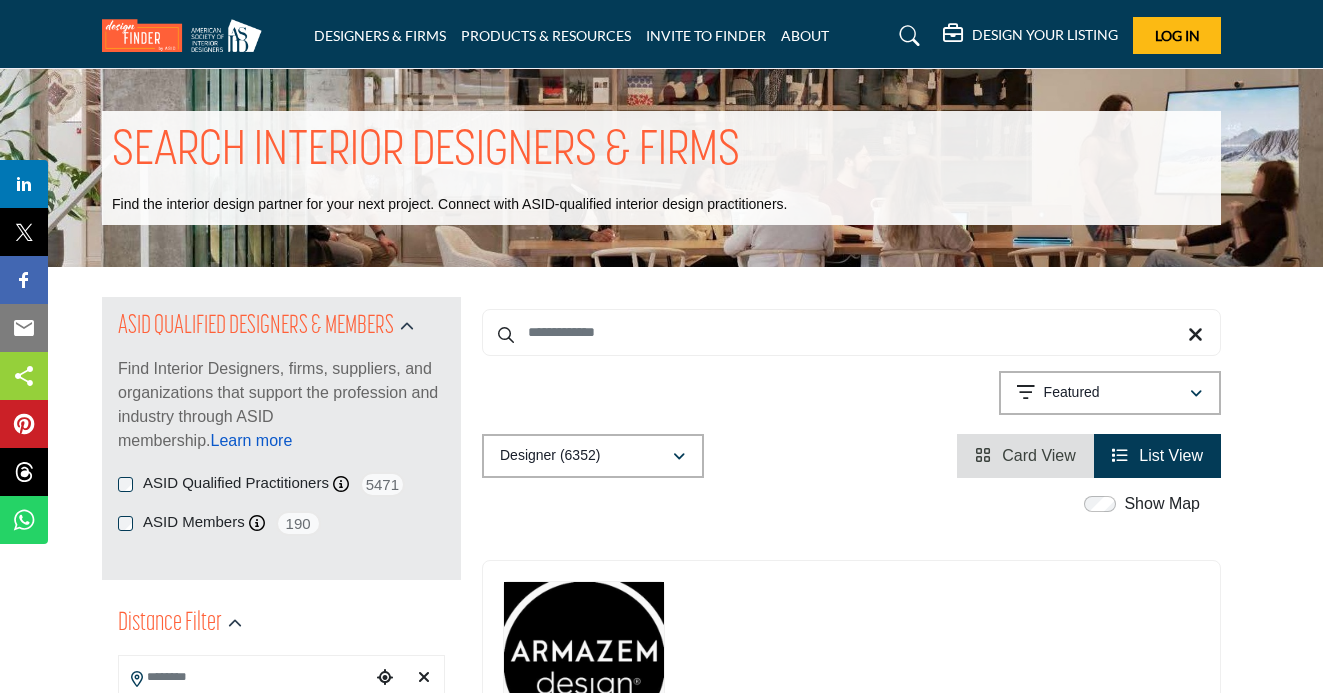 click on "Learn more" at bounding box center (251, 440) 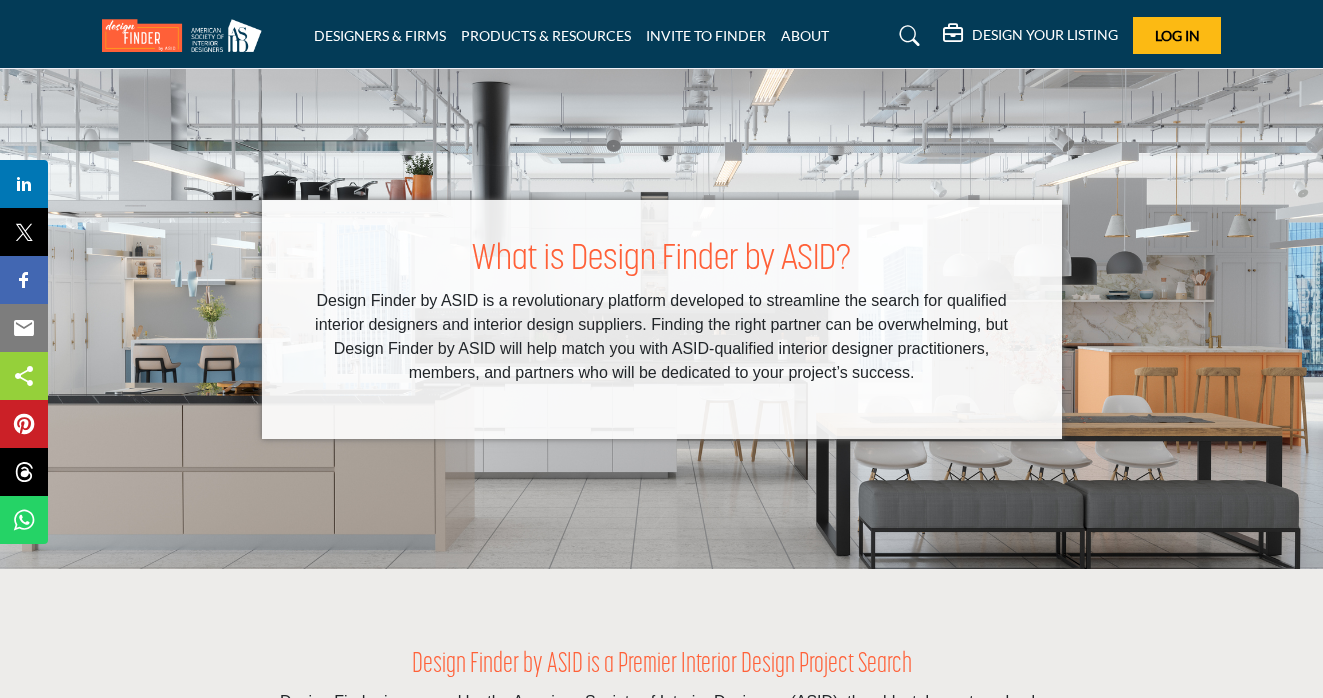 scroll, scrollTop: 0, scrollLeft: 0, axis: both 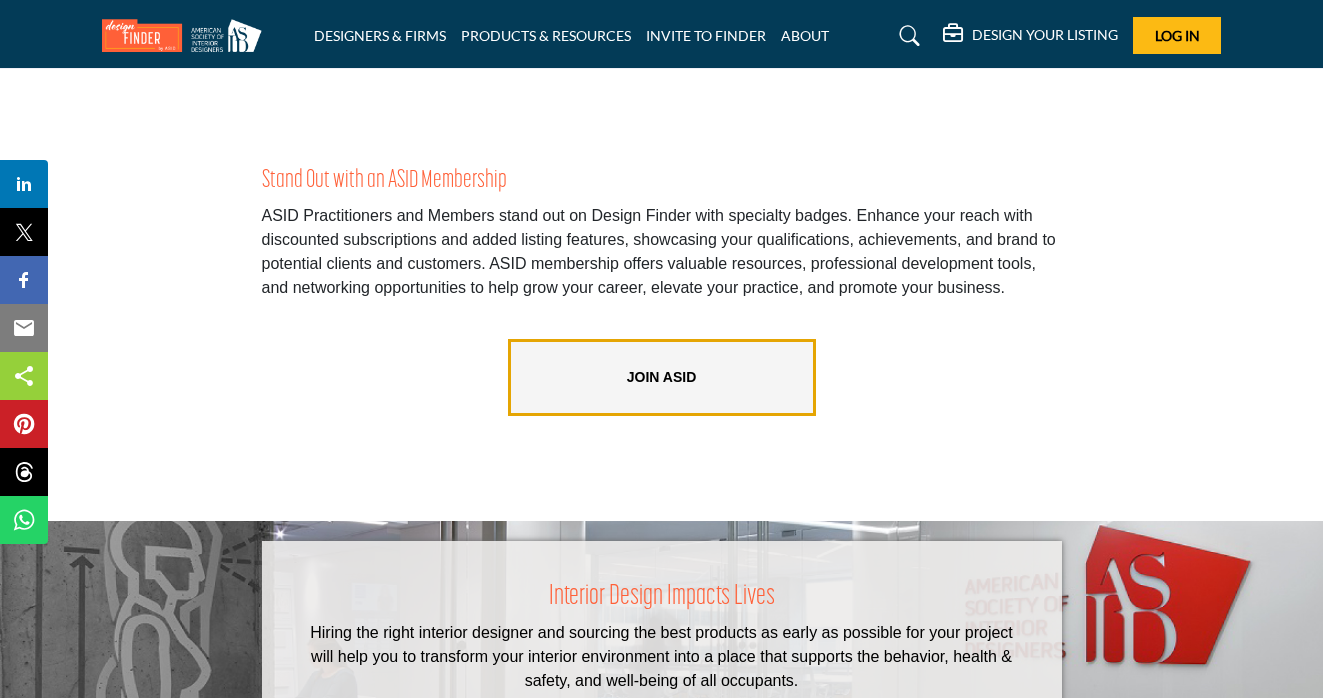 click on "JOIN ASID" at bounding box center (662, 377) 